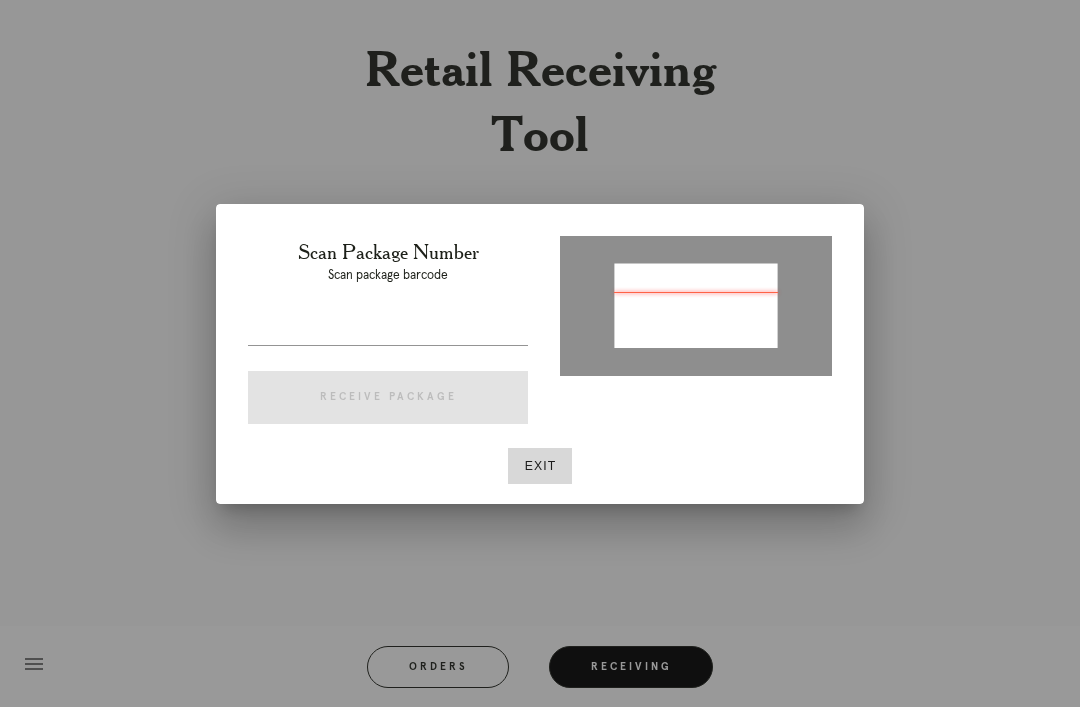 scroll, scrollTop: 64, scrollLeft: 0, axis: vertical 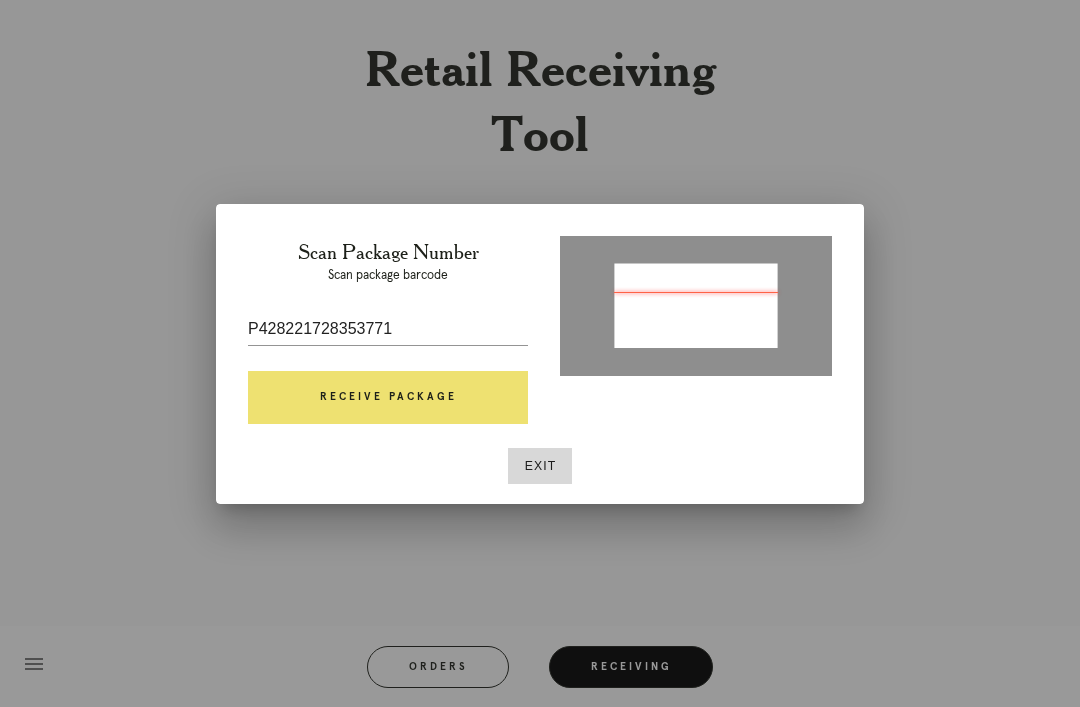 click on "Receive Package" at bounding box center [388, 398] 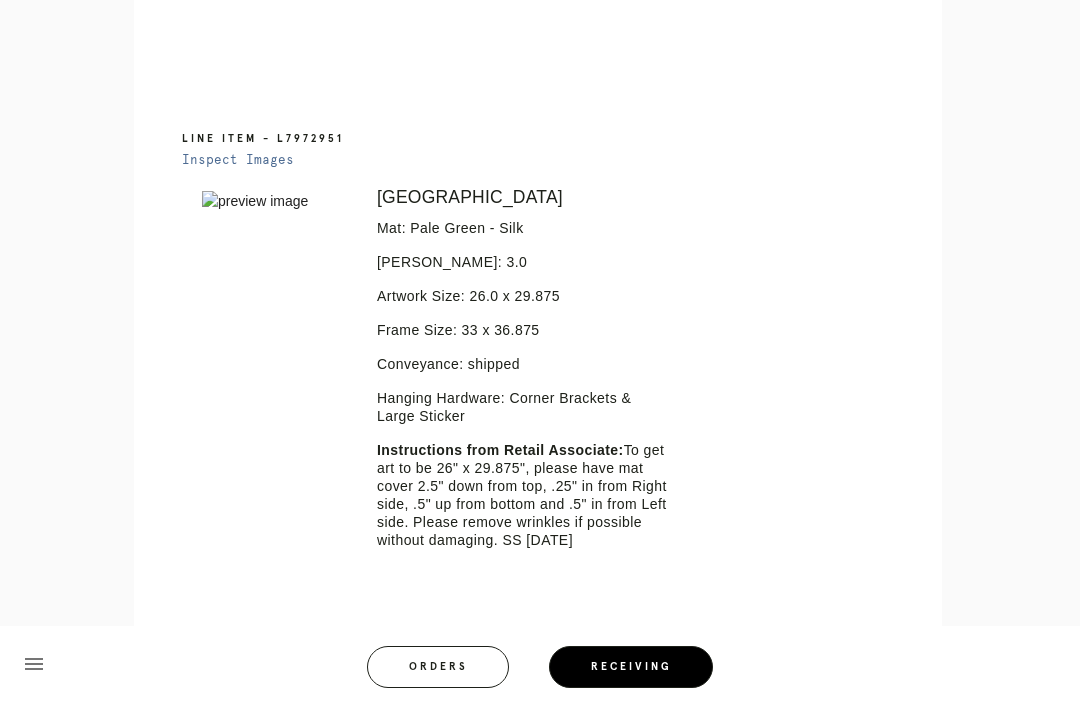 scroll, scrollTop: 1188, scrollLeft: 0, axis: vertical 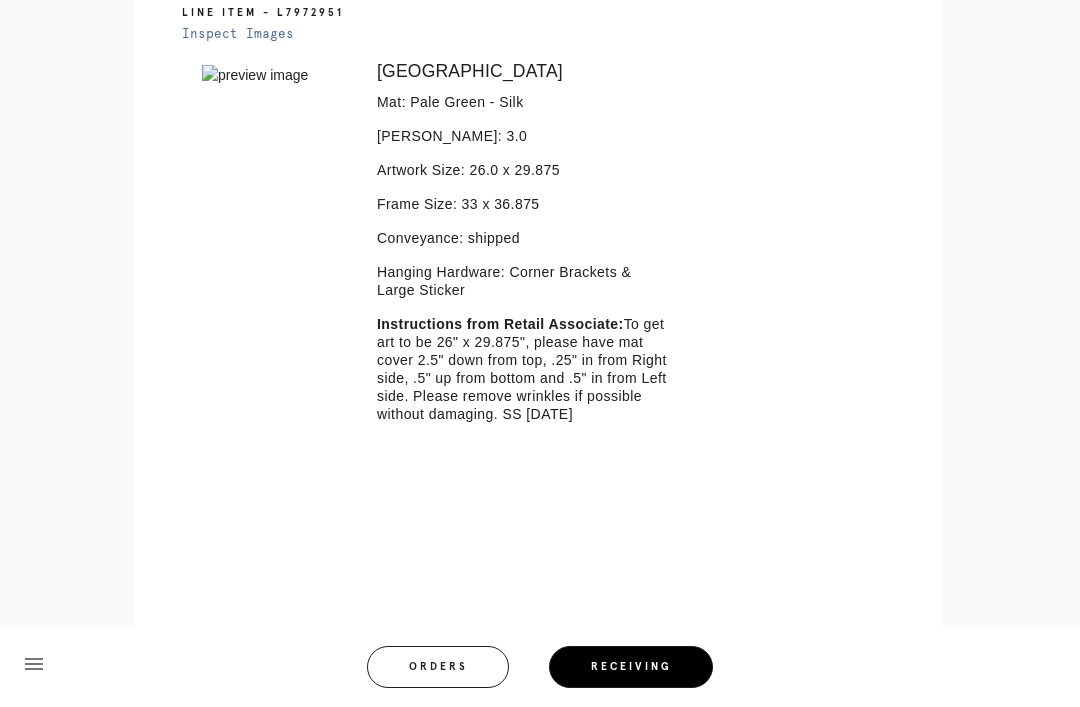 click on "Orders" at bounding box center [438, 667] 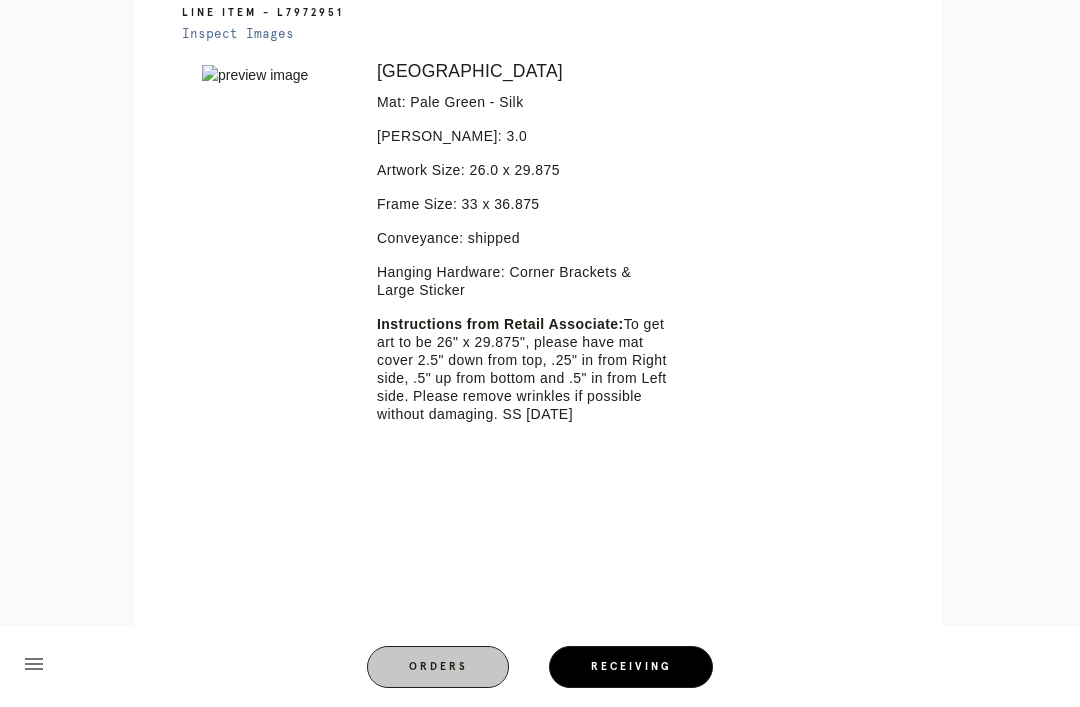 scroll, scrollTop: 0, scrollLeft: 0, axis: both 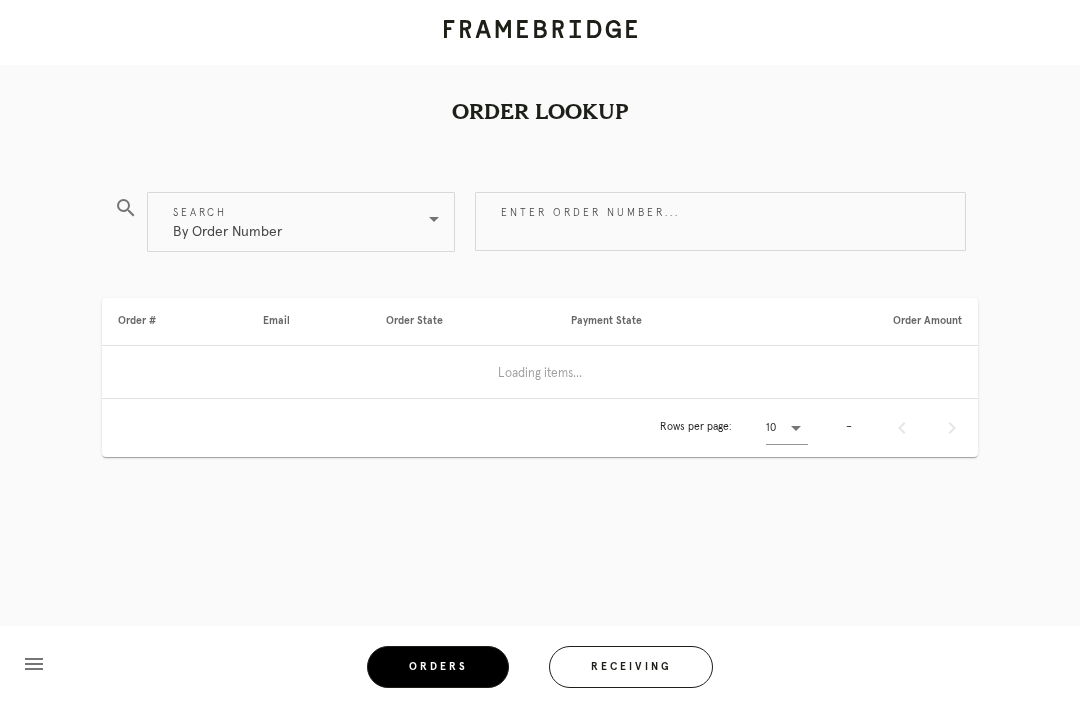 click on "Receiving" at bounding box center (631, 667) 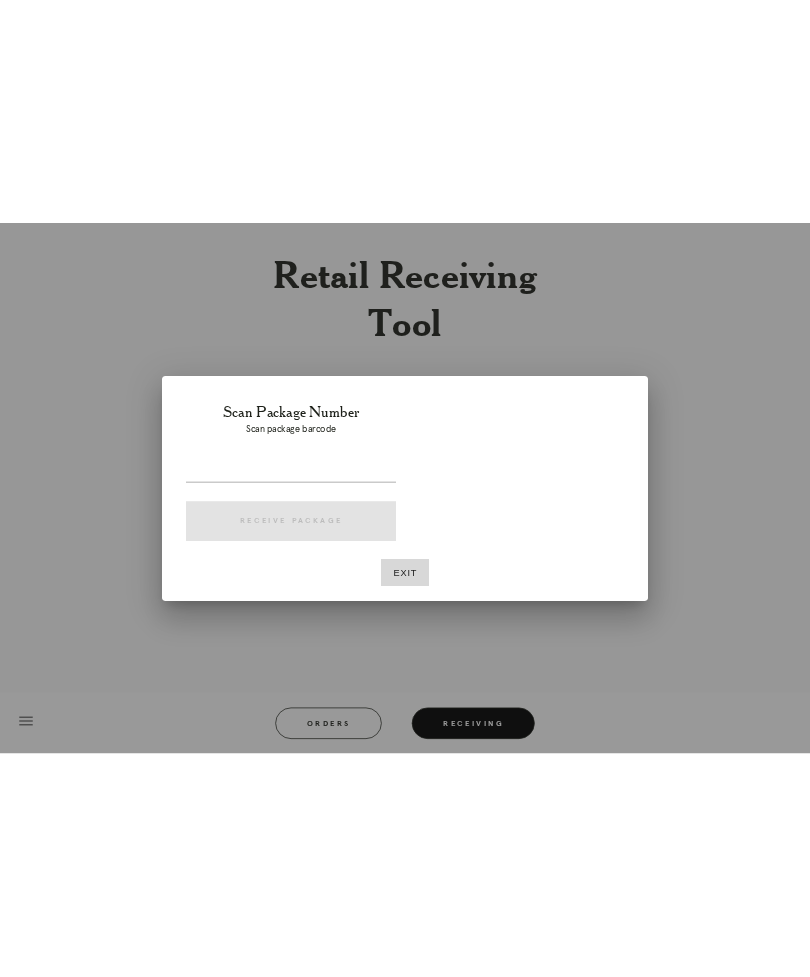 scroll, scrollTop: 0, scrollLeft: 0, axis: both 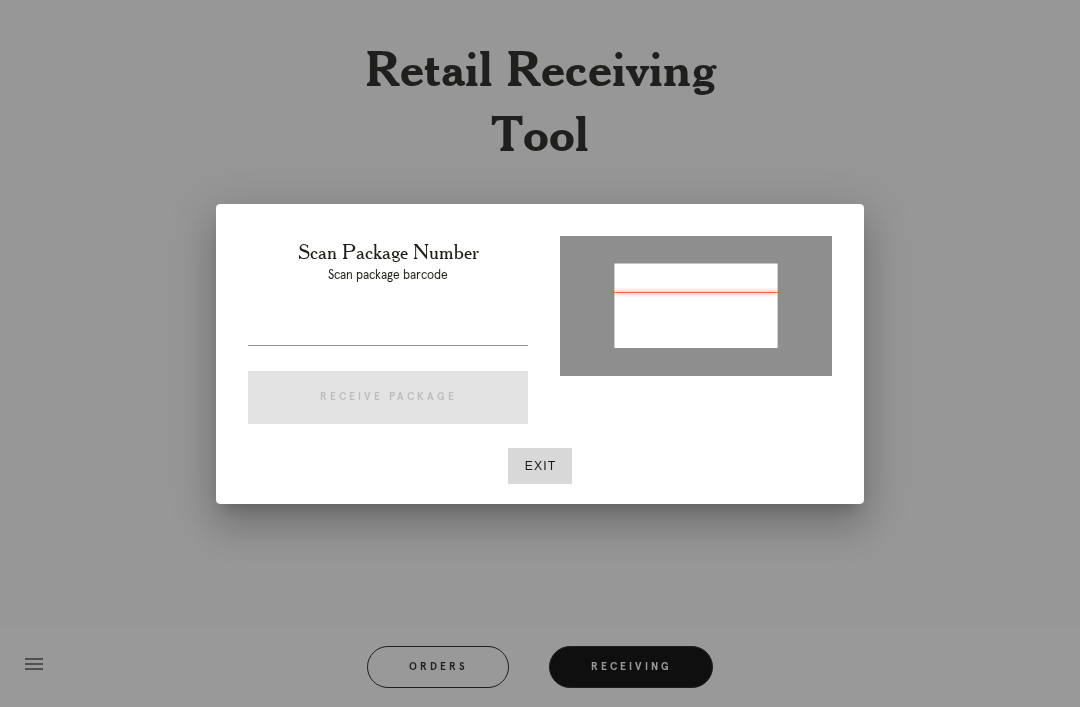 click at bounding box center [388, 329] 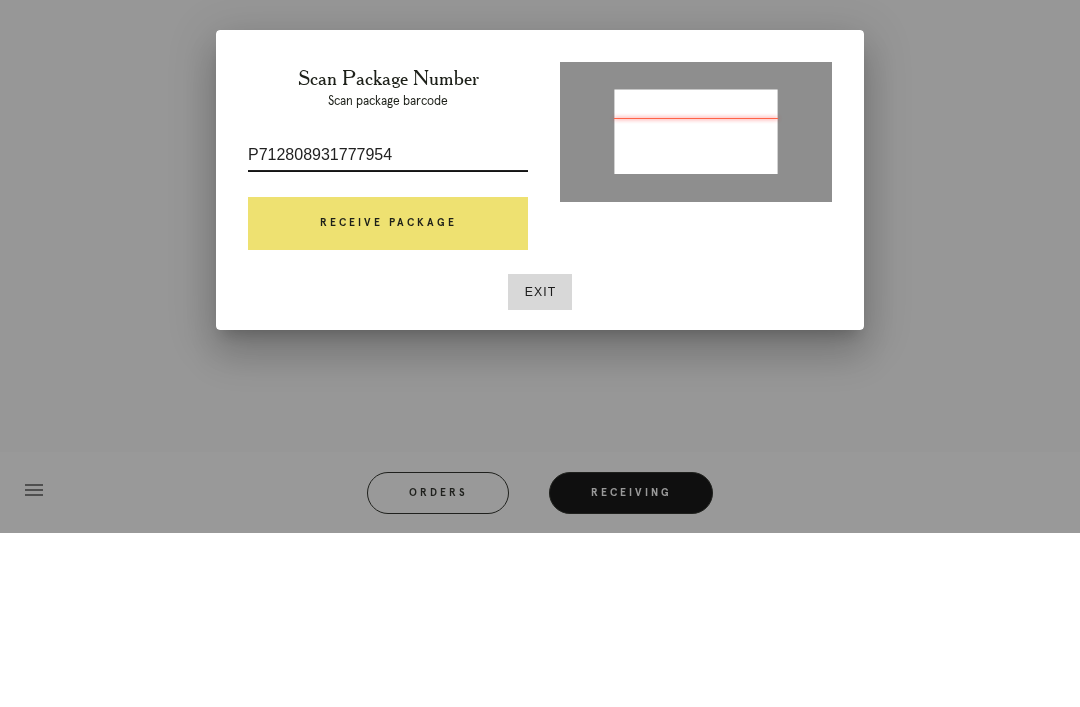 click on "Receive Package" at bounding box center [388, 398] 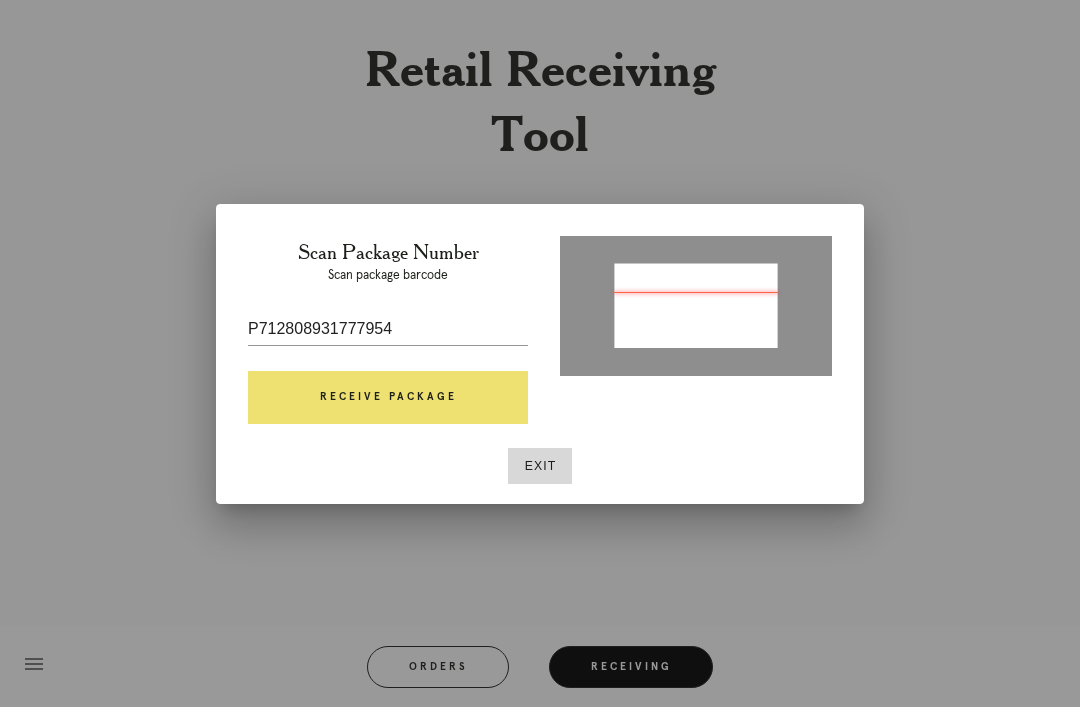 click on "P712808931777954" at bounding box center [388, 329] 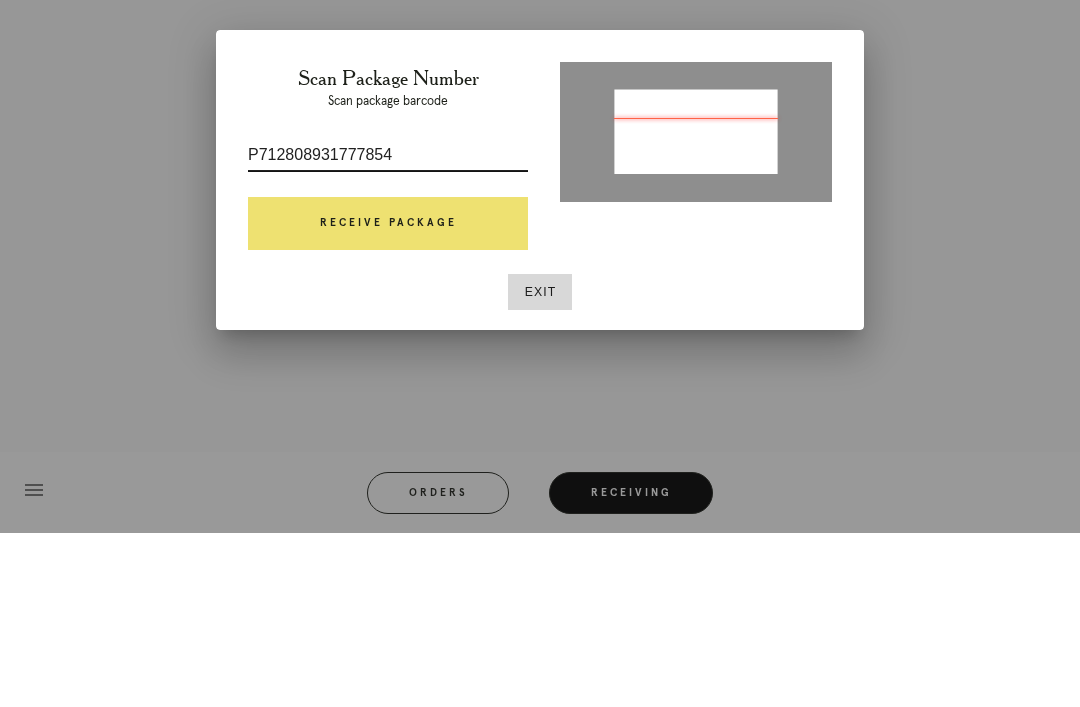 type on "P712808931777854" 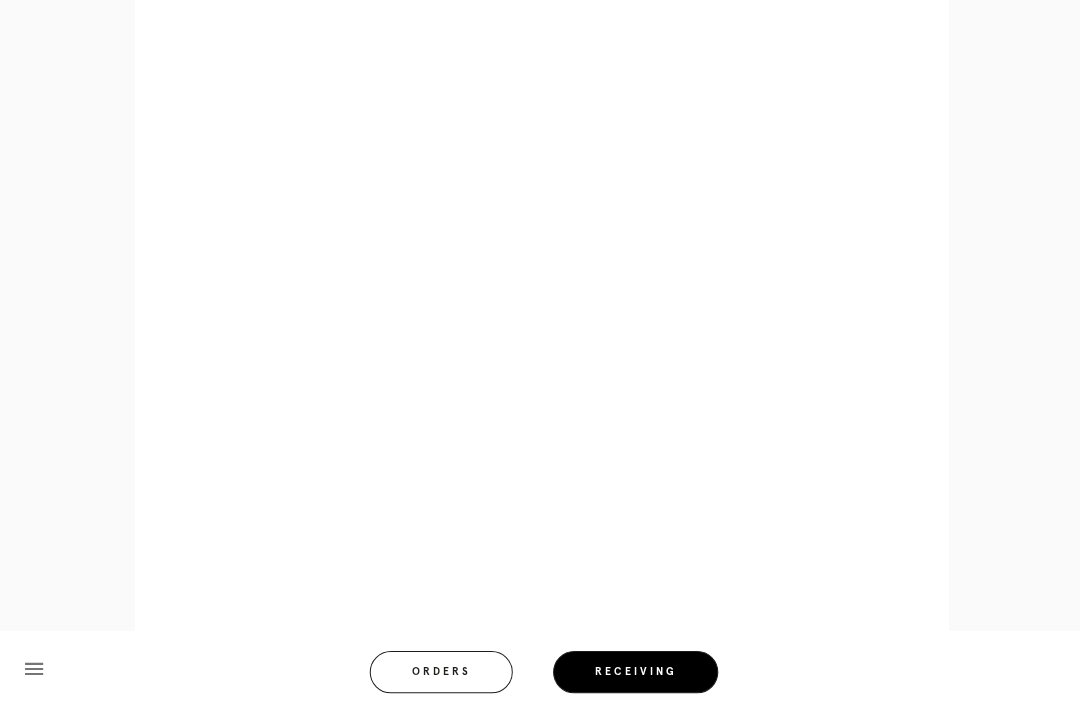 scroll, scrollTop: 1059, scrollLeft: 0, axis: vertical 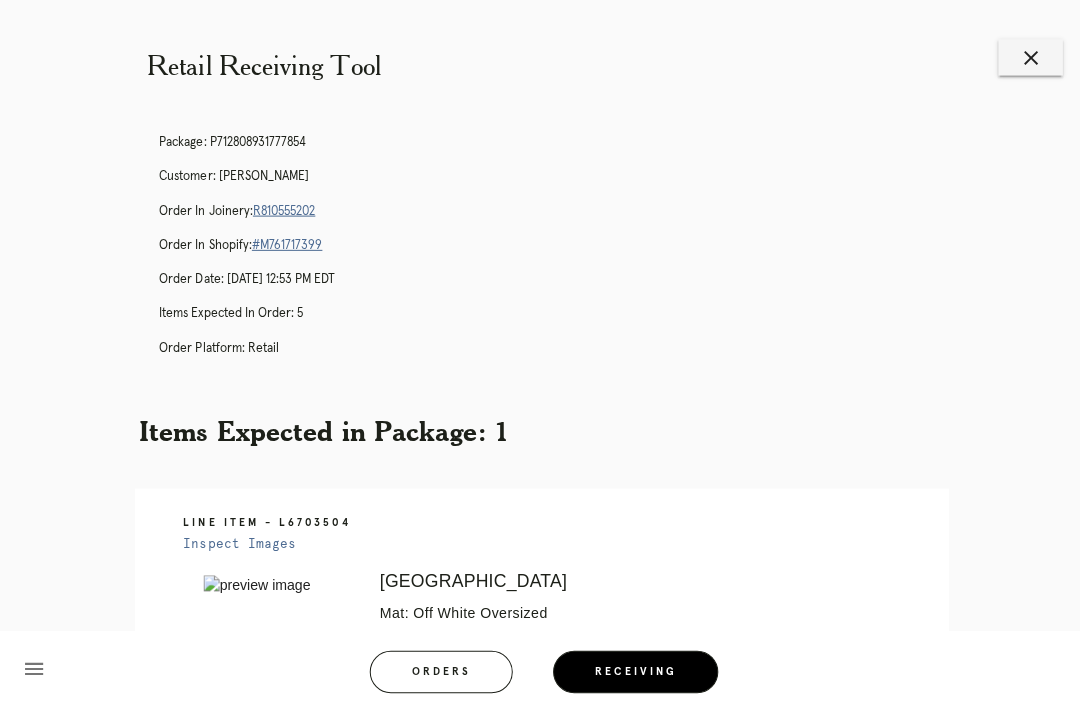 click on "R810555202" at bounding box center [282, 209] 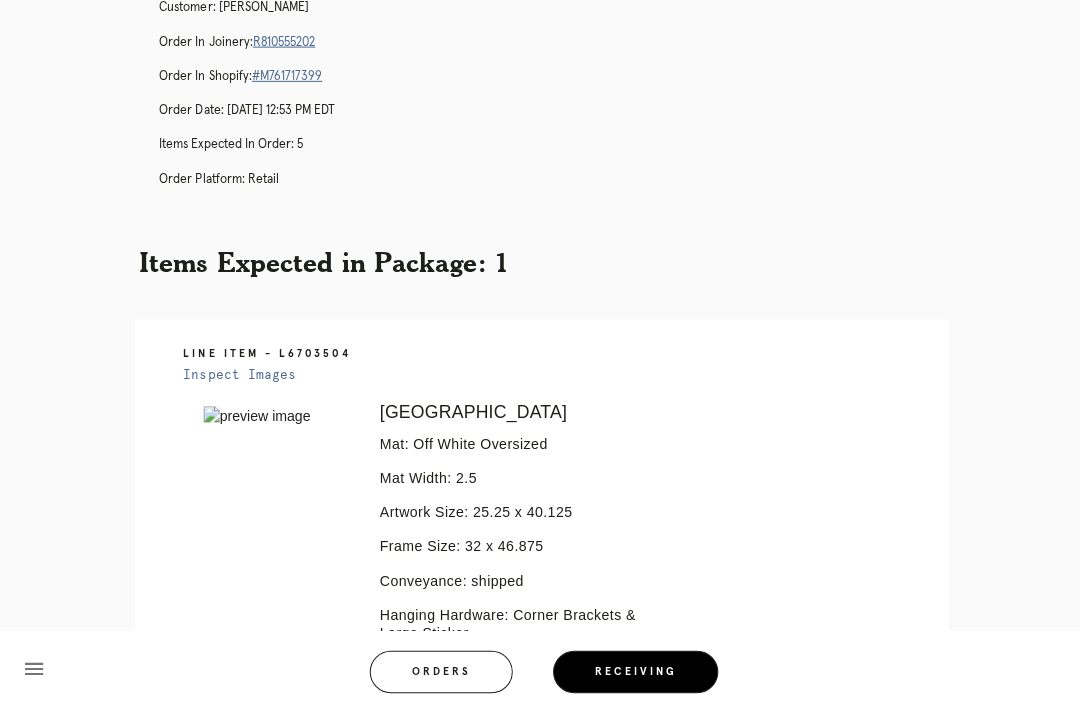 scroll, scrollTop: 0, scrollLeft: 0, axis: both 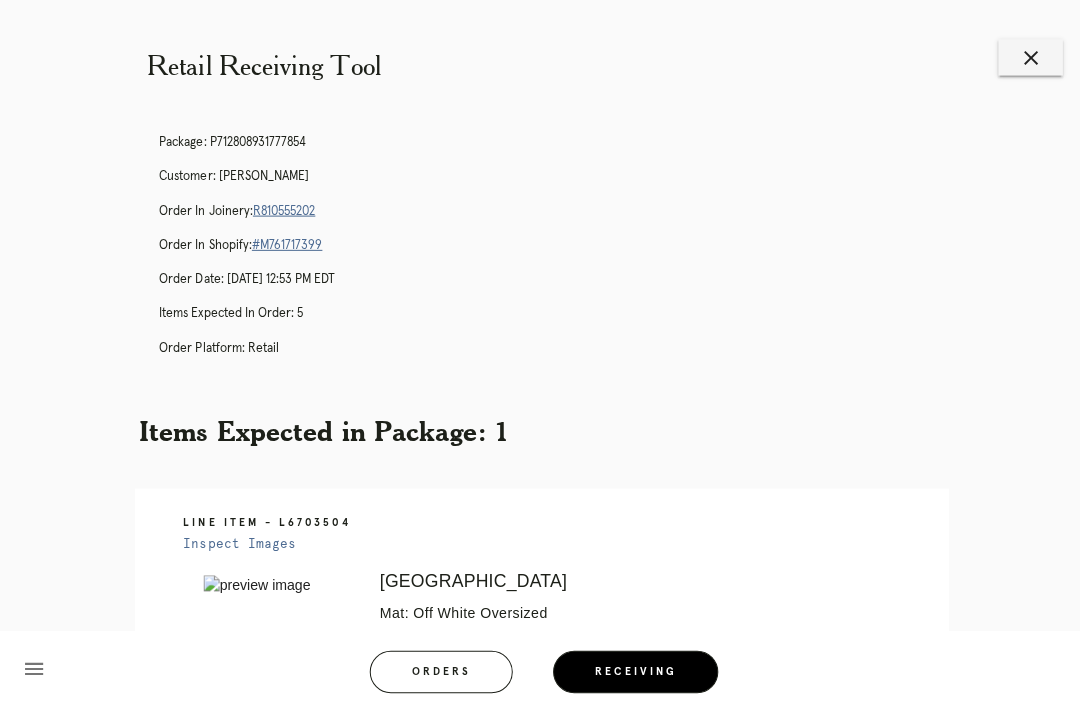 click on "Receiving" at bounding box center (631, 667) 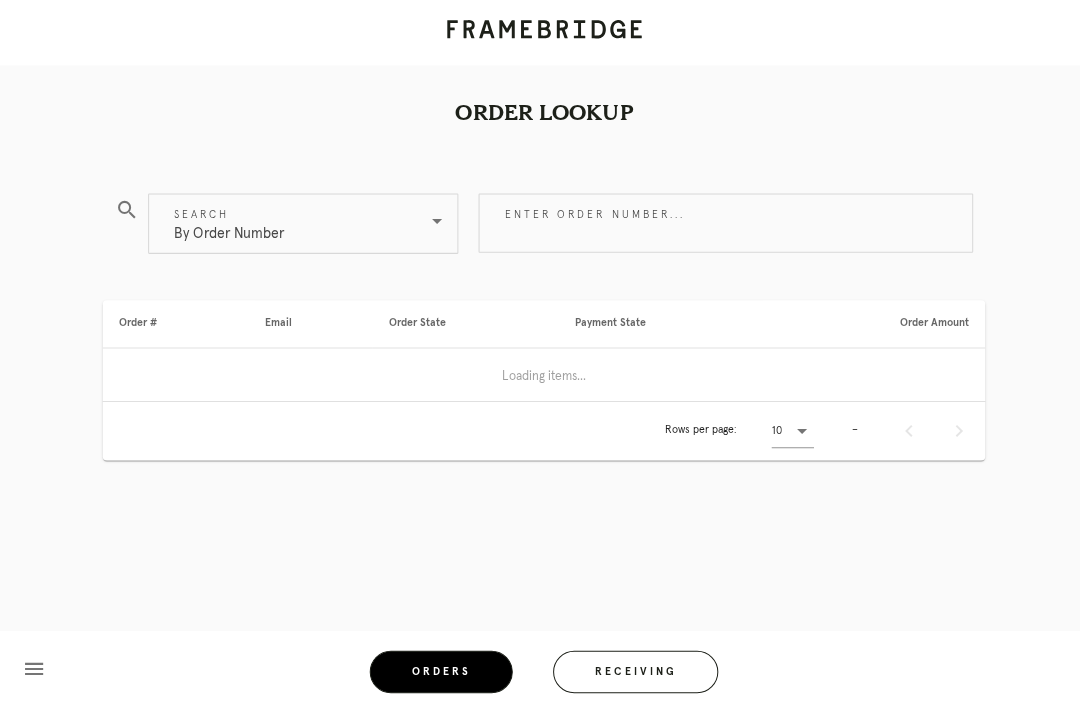 click on "Receiving" at bounding box center (631, 667) 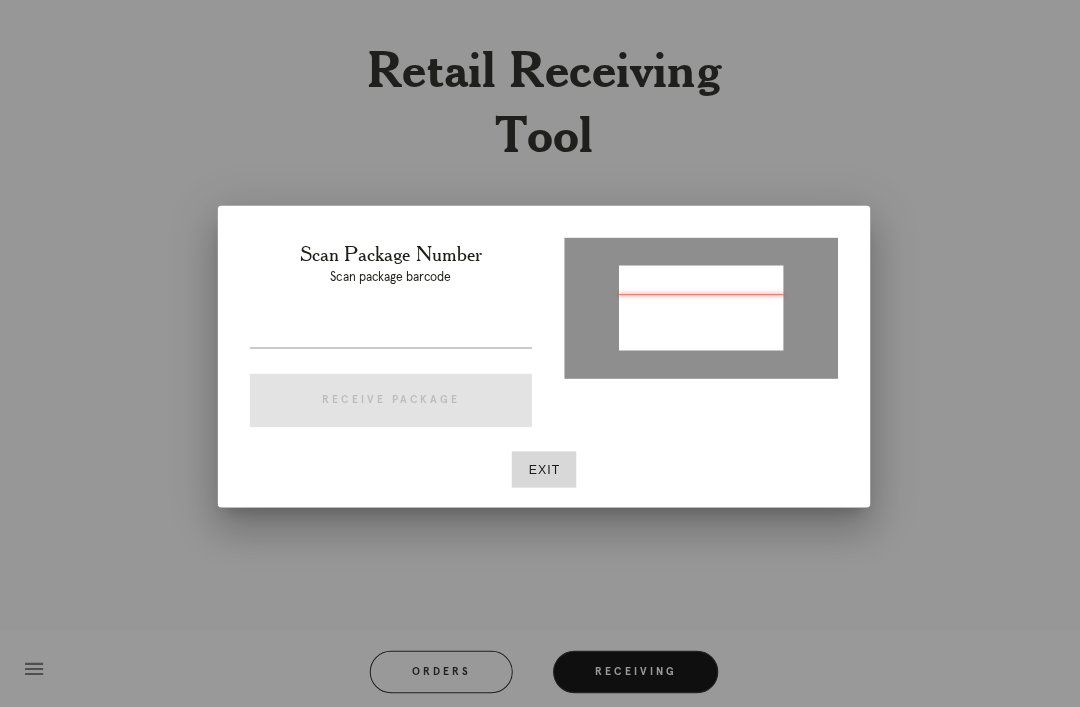 type on "P428221728353771" 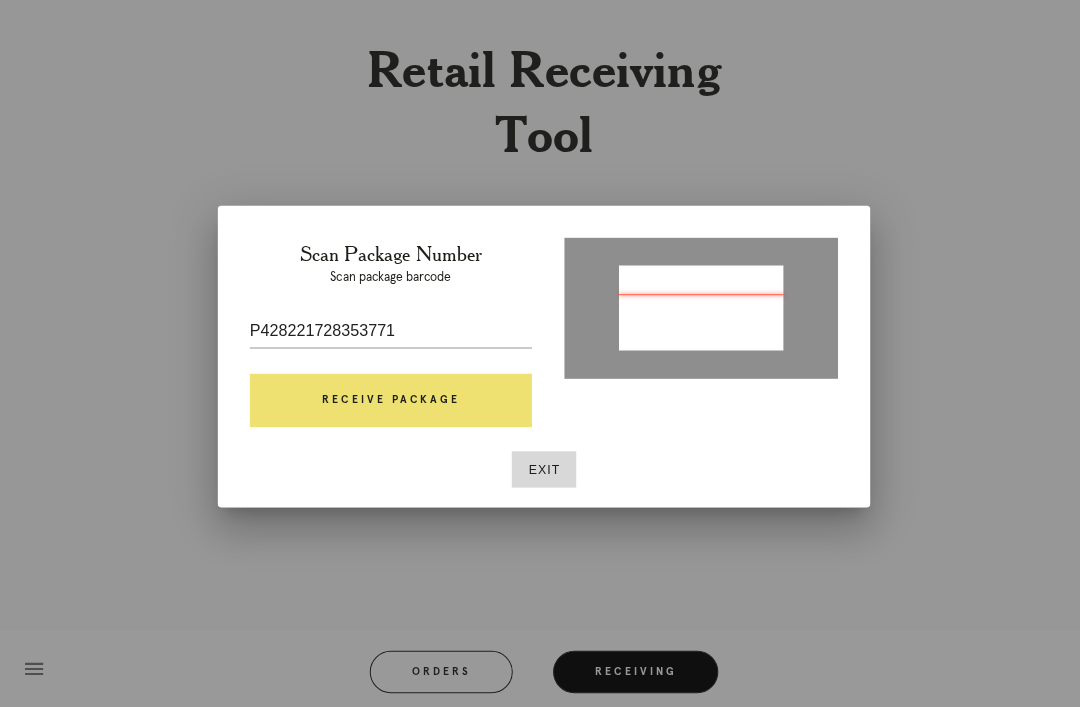 click on "Receive Package" at bounding box center [388, 398] 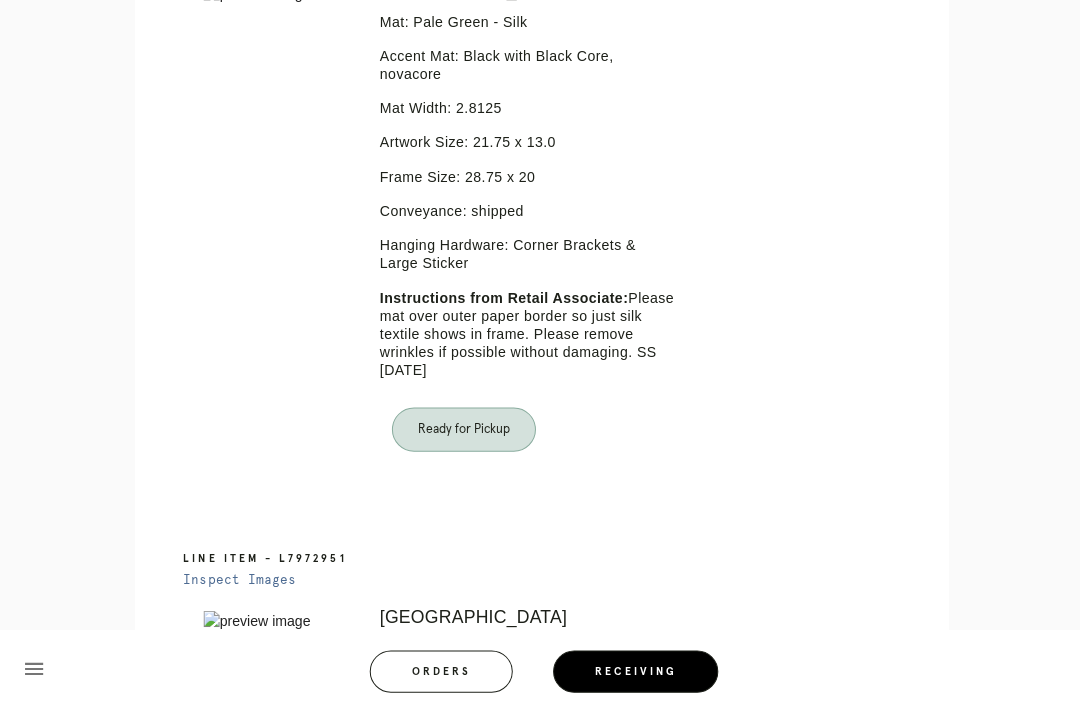scroll, scrollTop: 587, scrollLeft: 0, axis: vertical 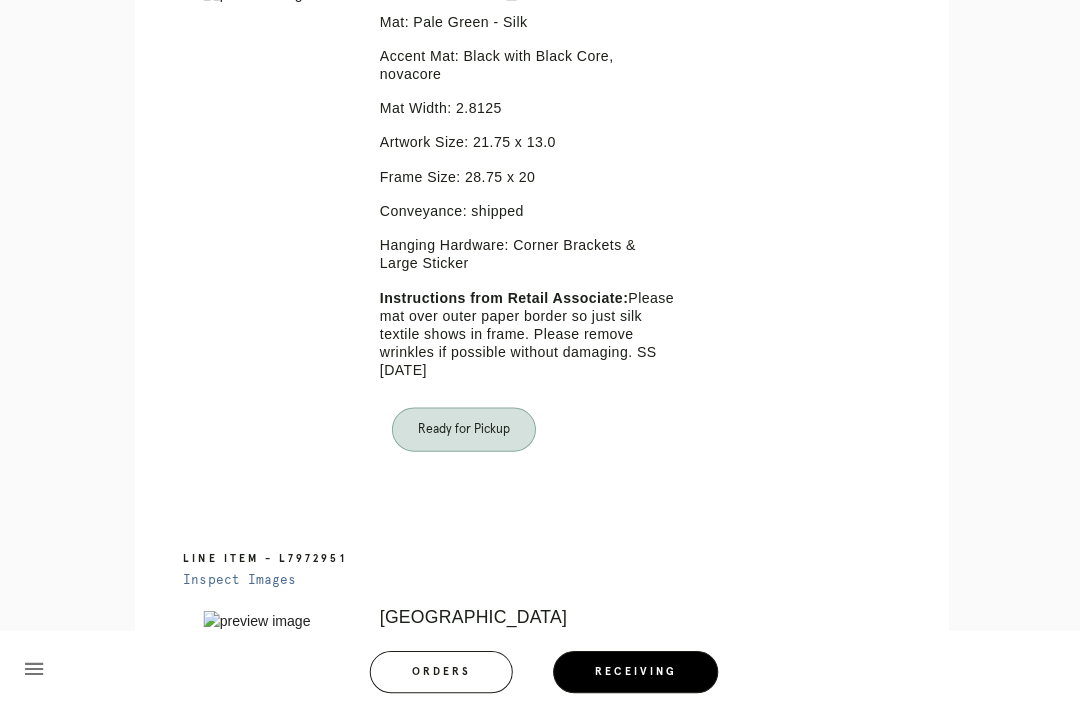 click on "Orders" at bounding box center [438, 667] 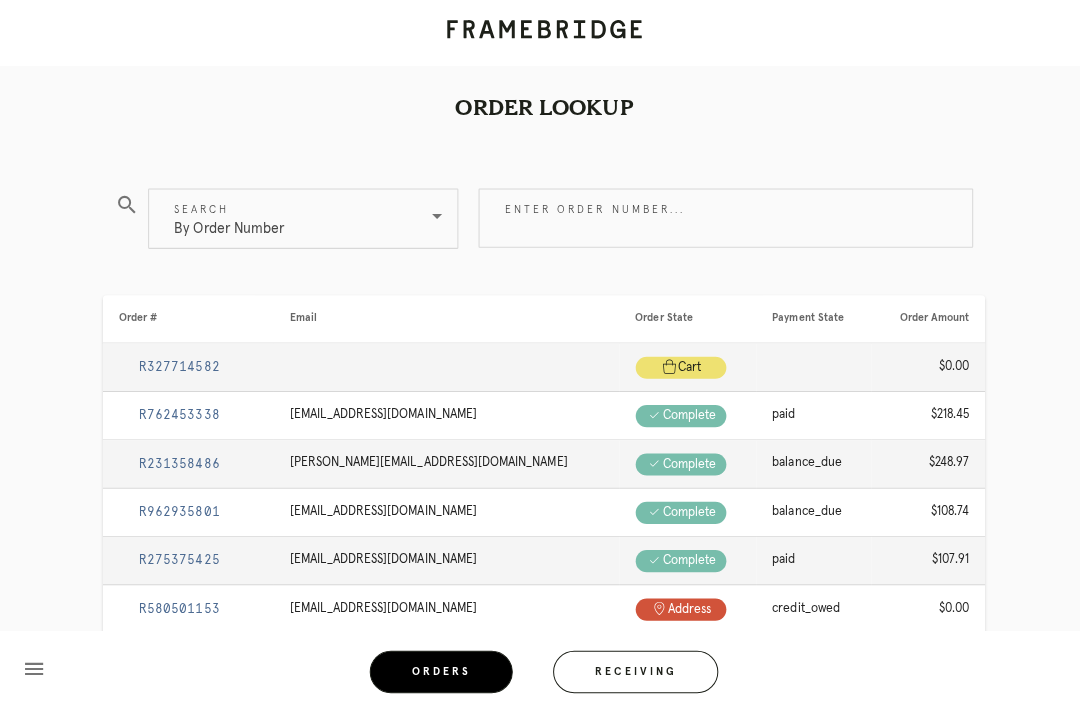 click on "Receiving" at bounding box center (631, 667) 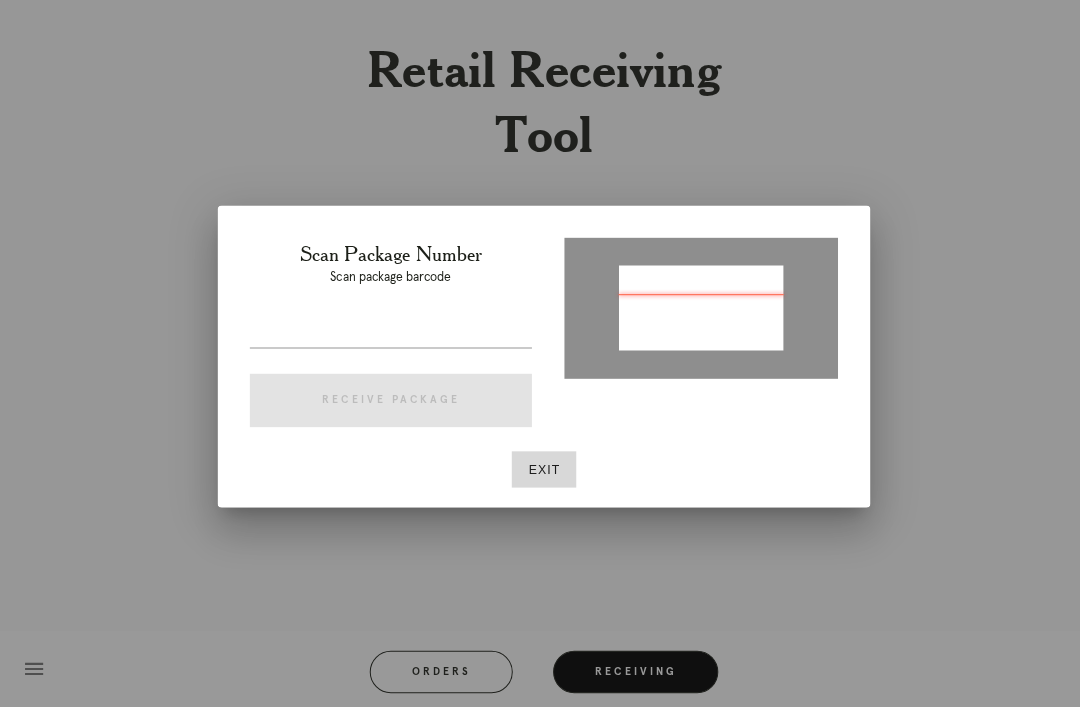 type on "P428221728353771" 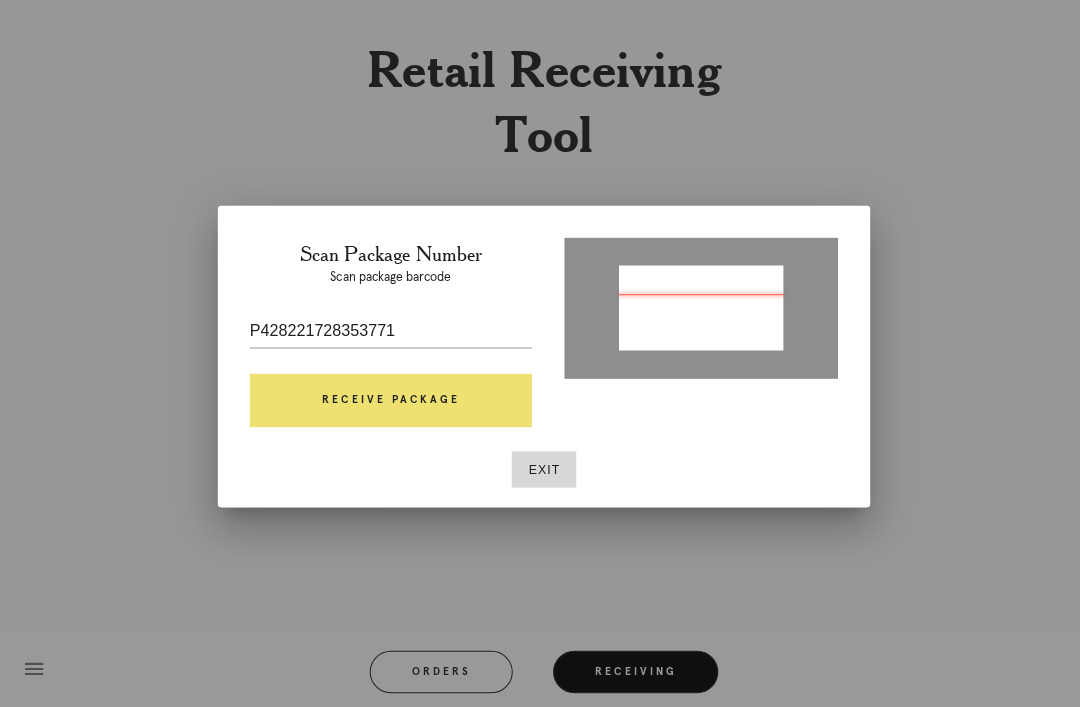 click on "Receive Package" at bounding box center [388, 398] 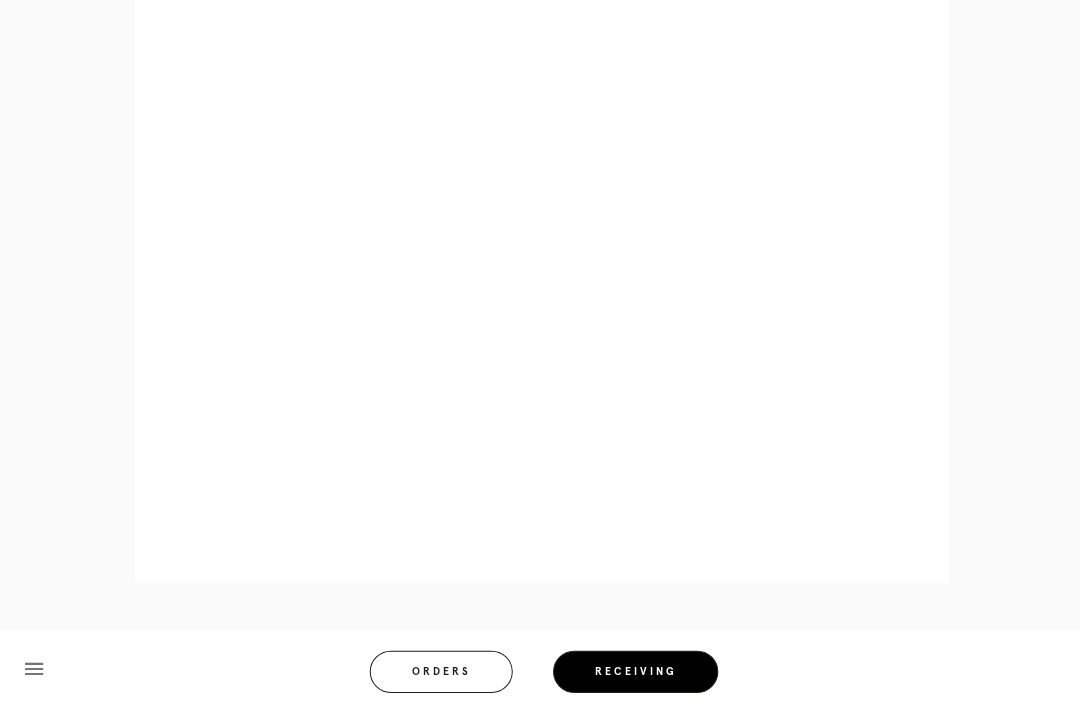 scroll, scrollTop: 1609, scrollLeft: 0, axis: vertical 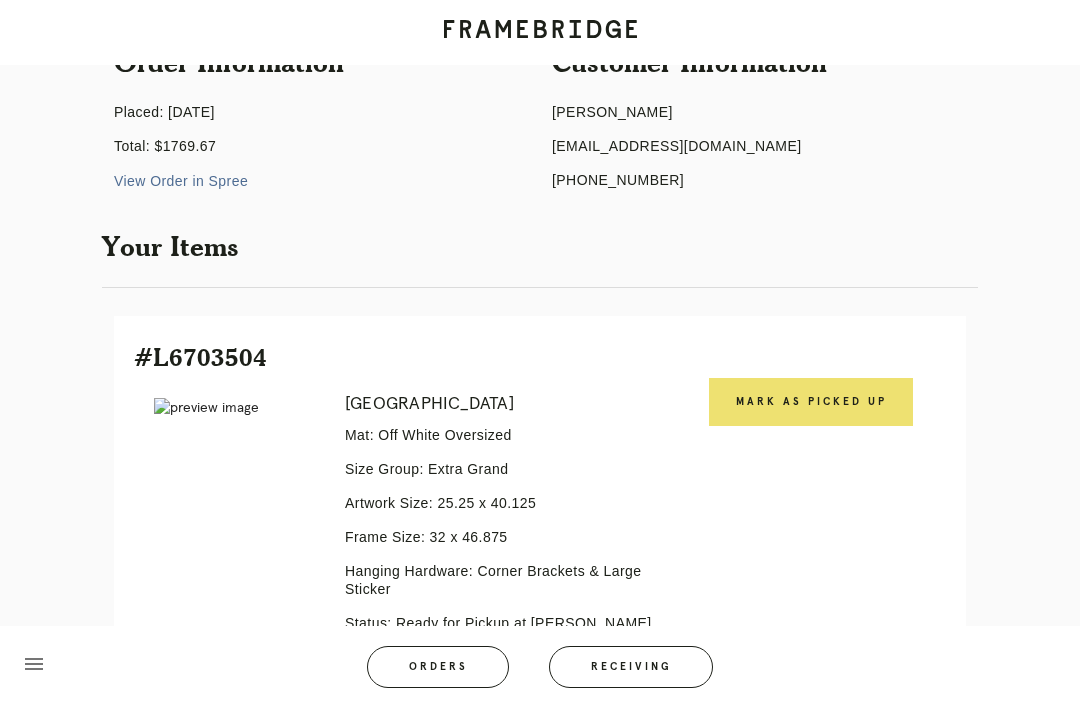 click on "Orders" at bounding box center (438, 667) 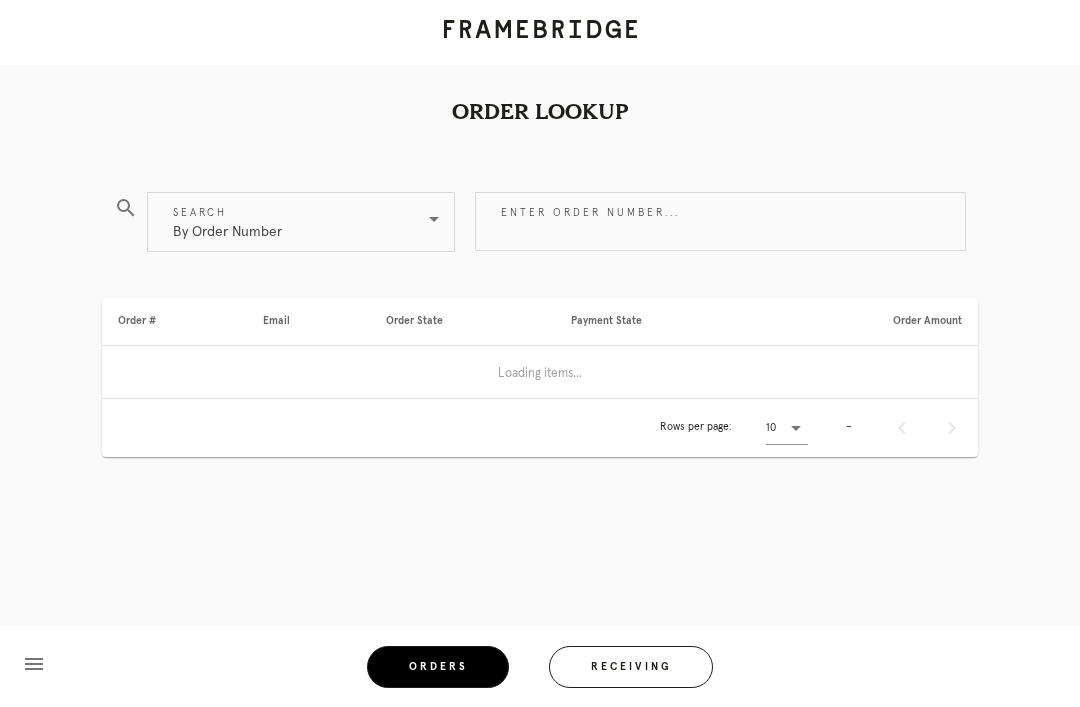 click on "Receiving" at bounding box center [631, 667] 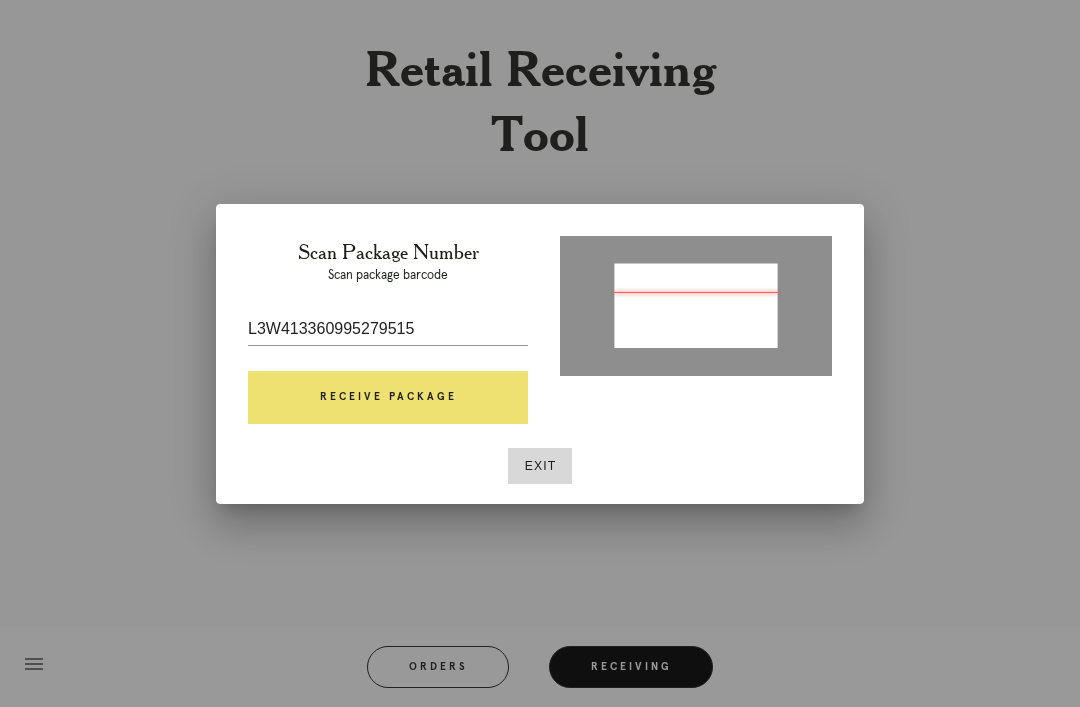 type on "P428221728353771" 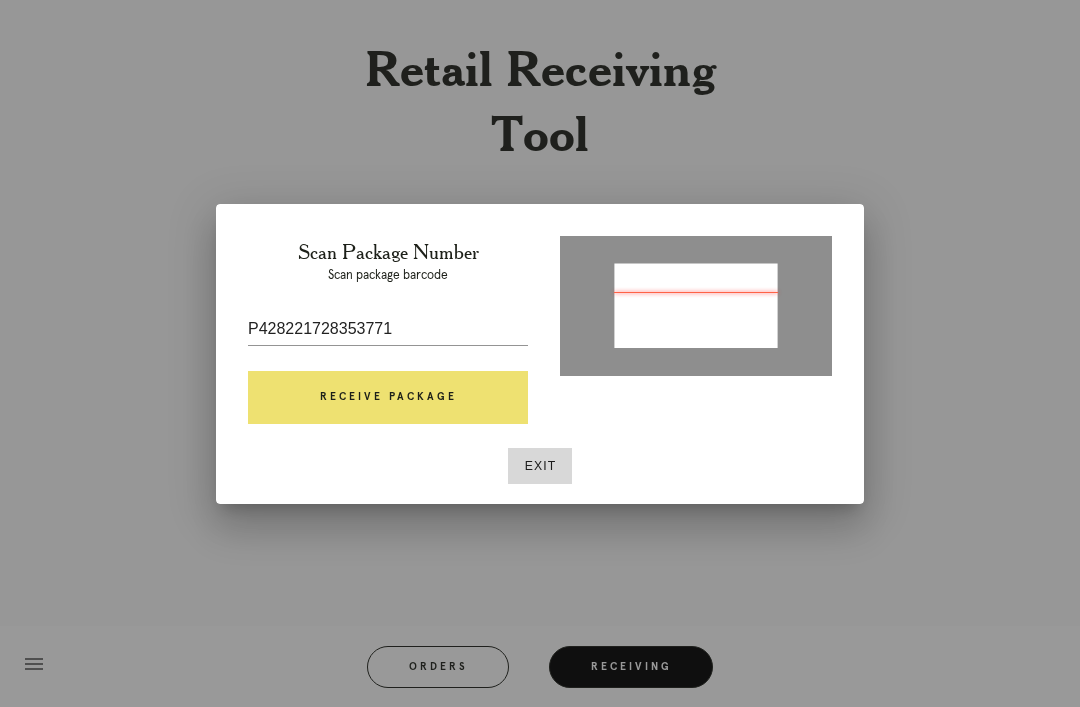 click on "Receive Package" at bounding box center (388, 398) 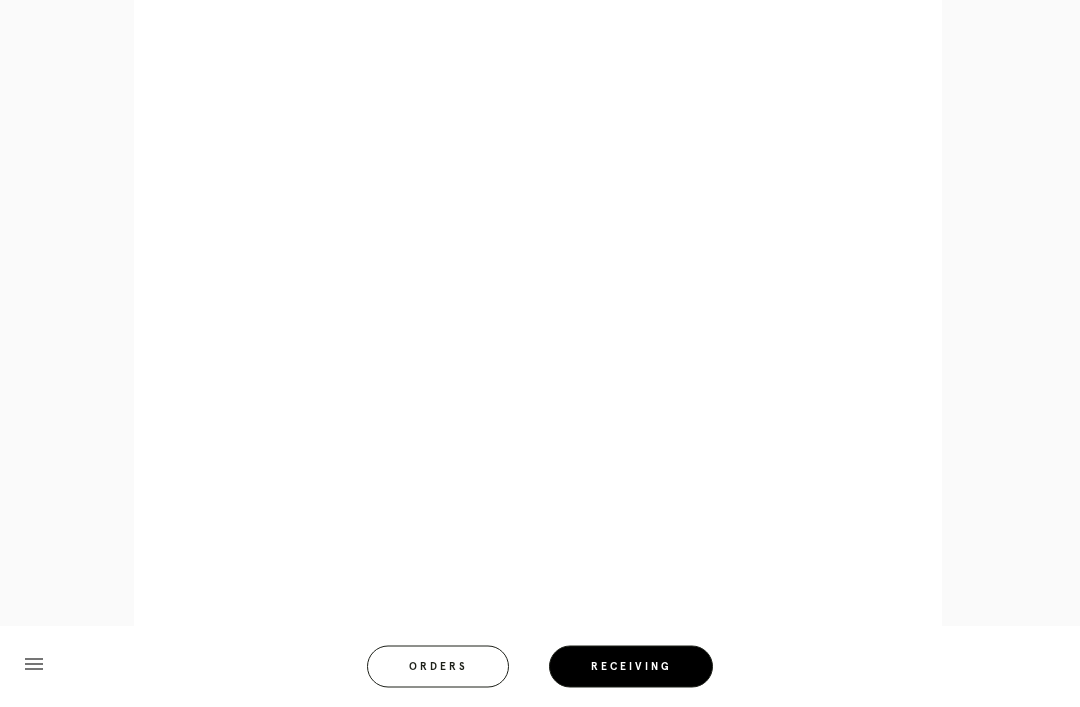 scroll, scrollTop: 1067, scrollLeft: 0, axis: vertical 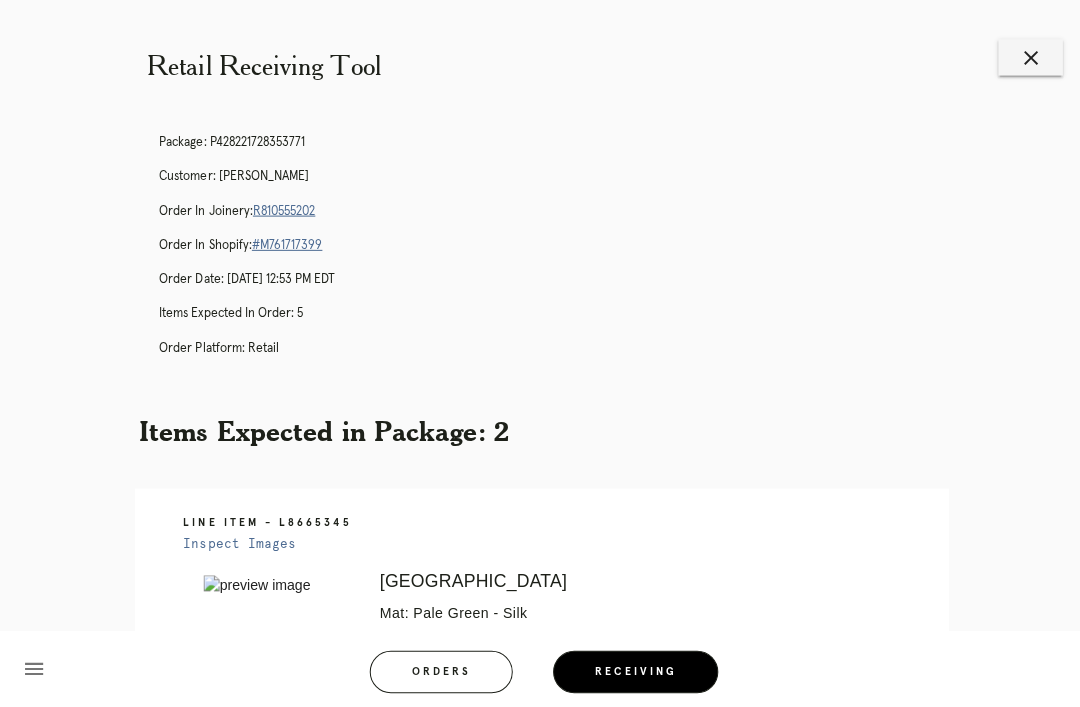 click on "R810555202" at bounding box center [282, 209] 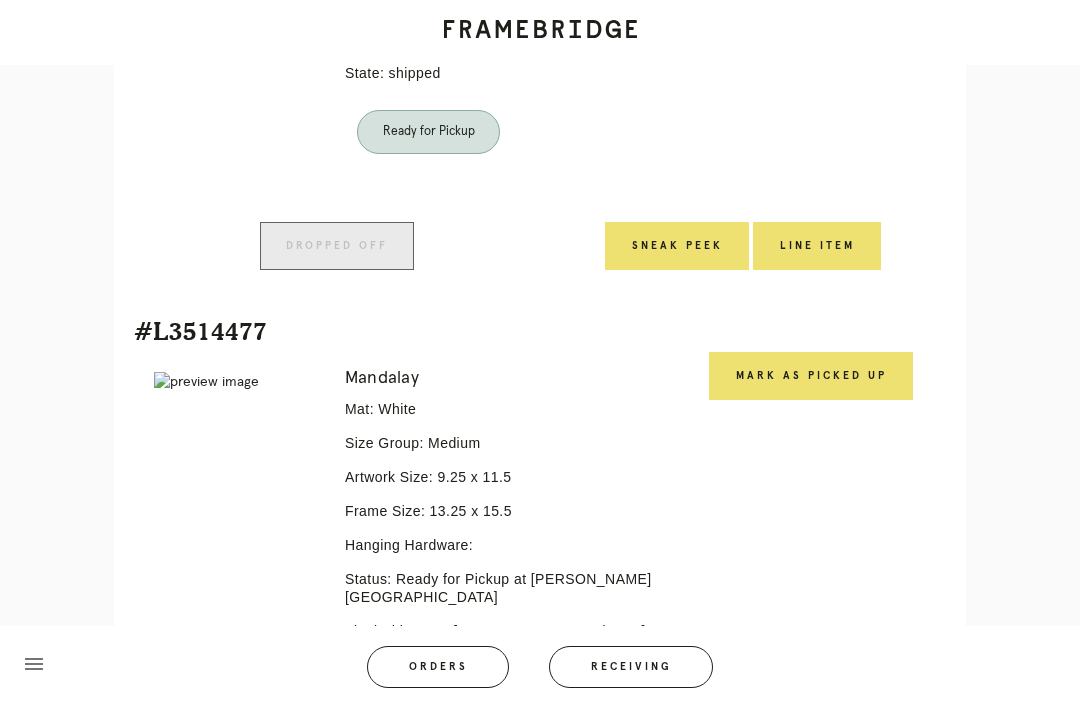 scroll, scrollTop: 2740, scrollLeft: 0, axis: vertical 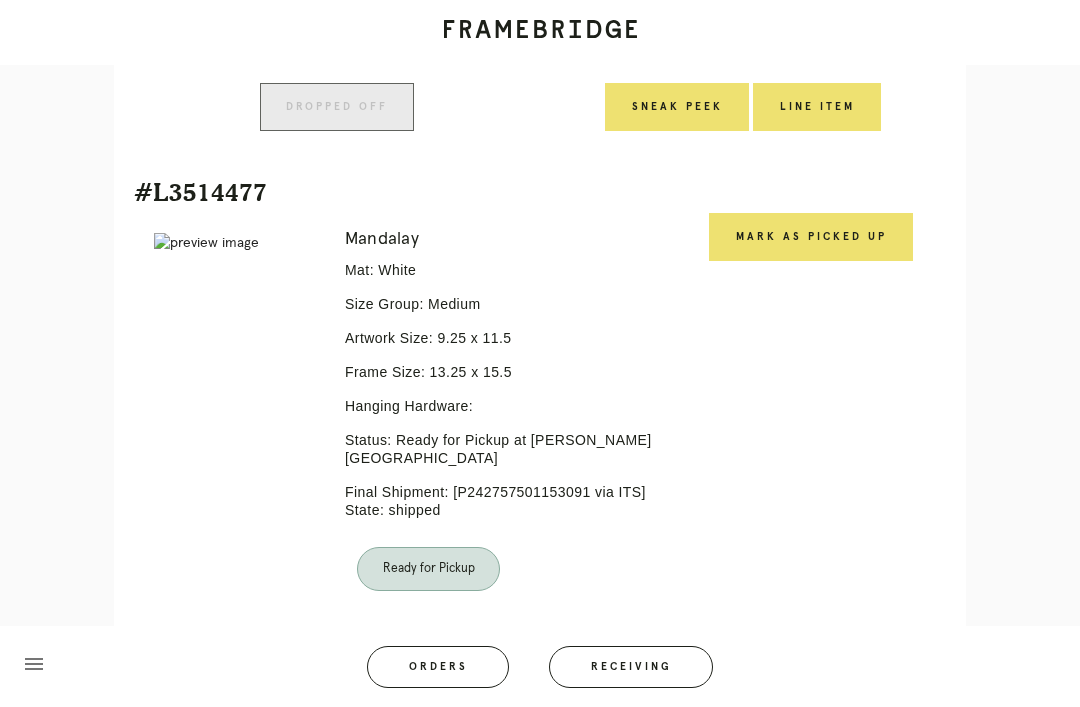 click on "Orders" at bounding box center [438, 667] 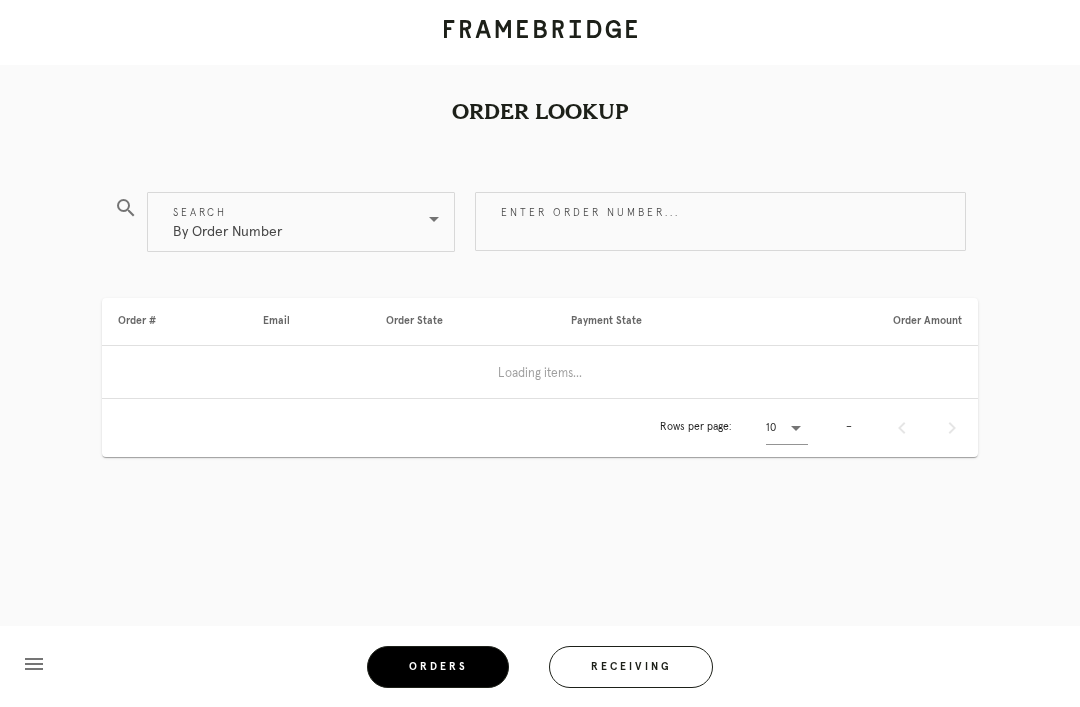 click on "Receiving" at bounding box center (631, 667) 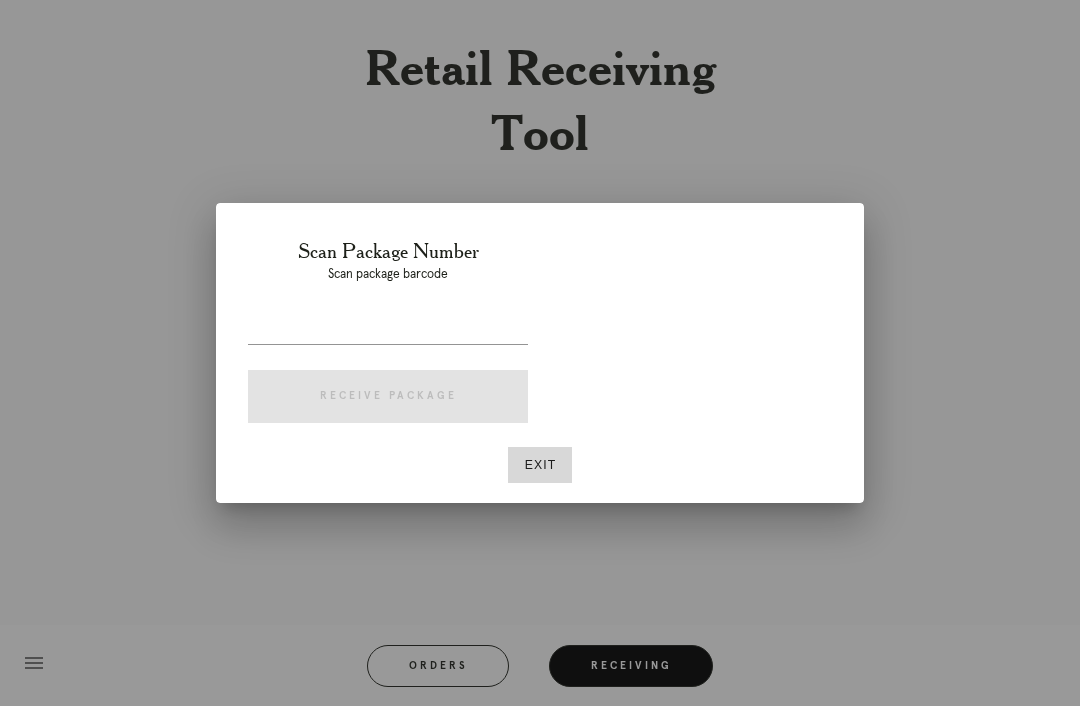 scroll, scrollTop: 64, scrollLeft: 0, axis: vertical 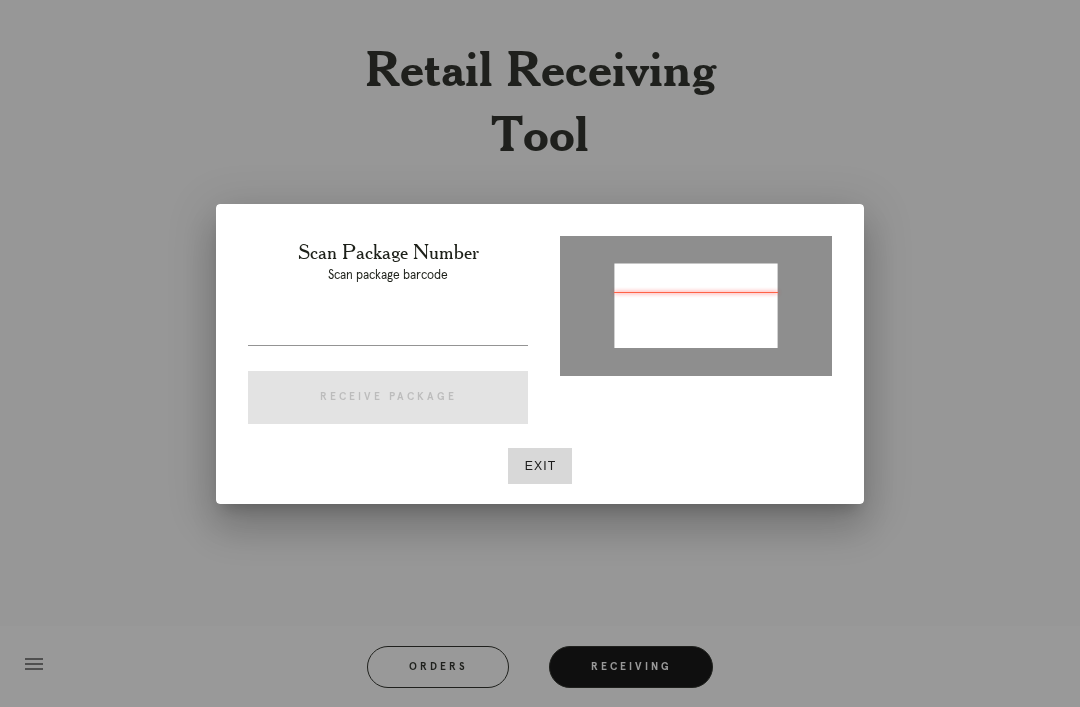 type on "P606997985892662" 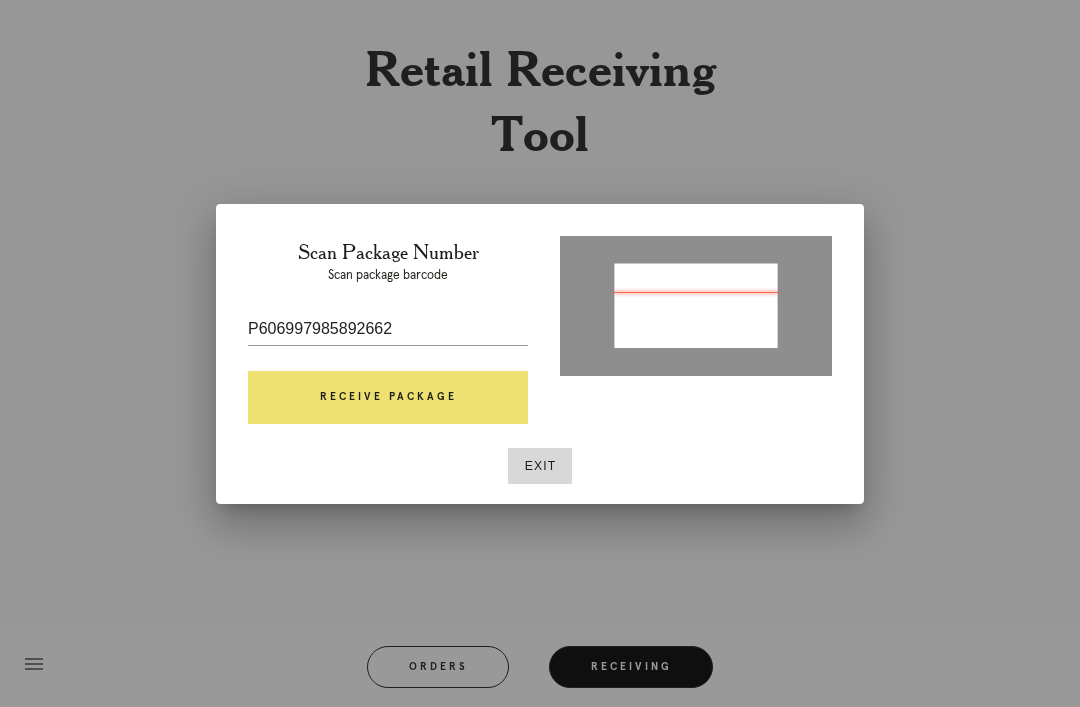 click on "Receive Package" at bounding box center (388, 398) 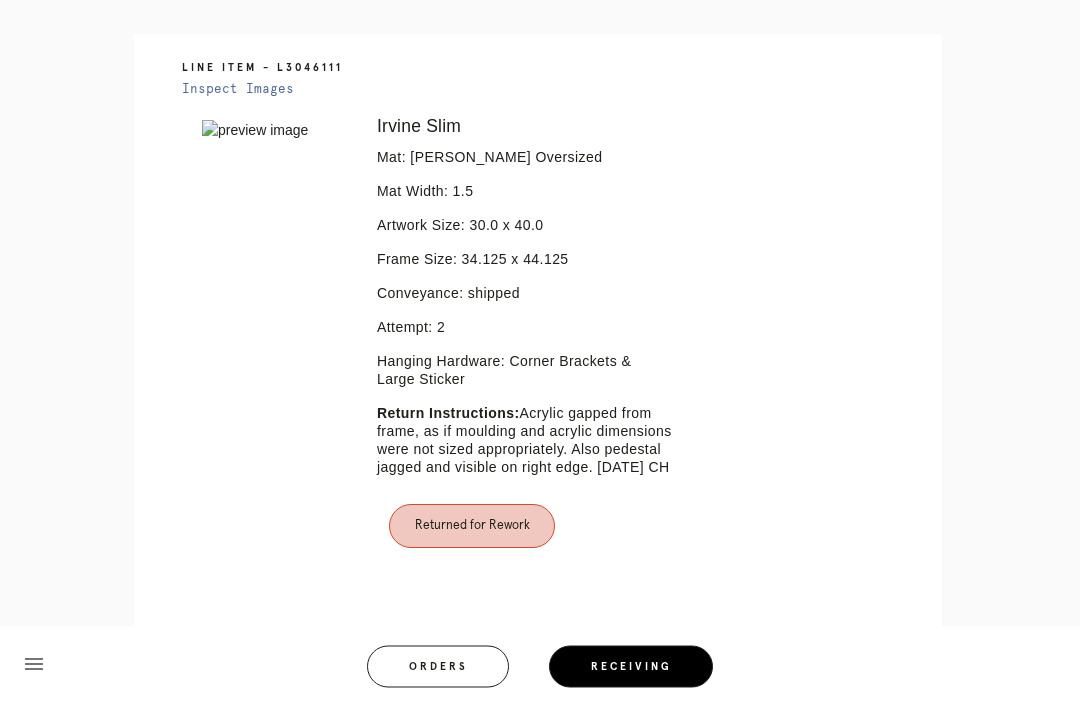scroll, scrollTop: 451, scrollLeft: 0, axis: vertical 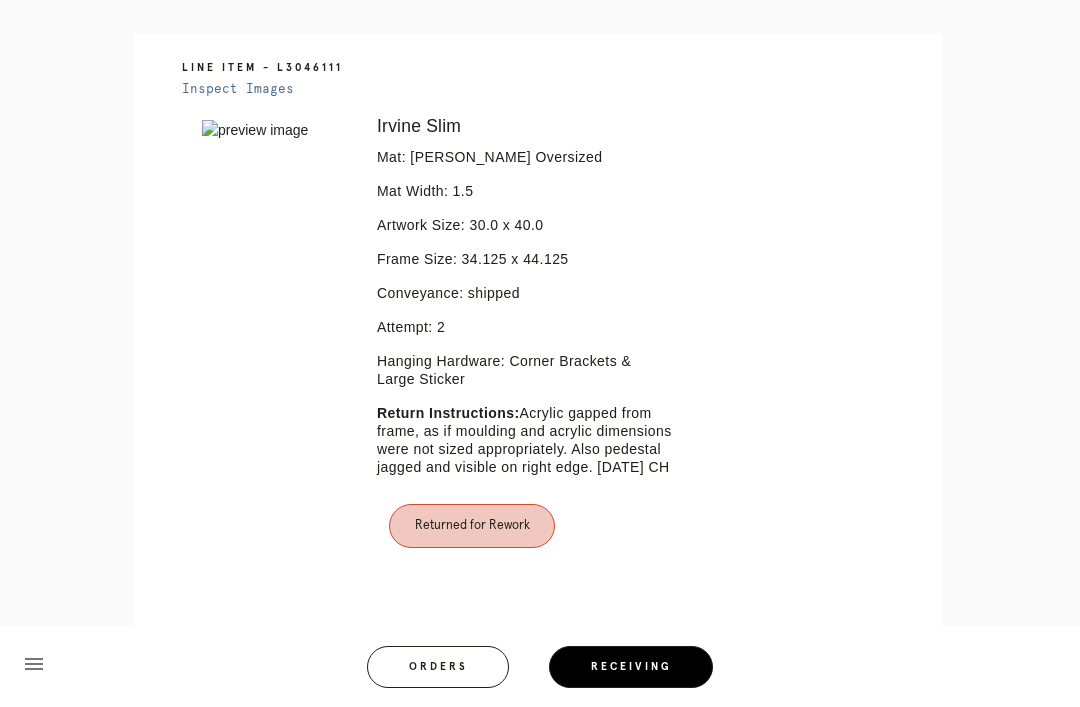 click on "Irvine Slim
Mat: Dove White Oversized
Mat Width: 1.5
Artwork Size:
30.0
x
40.0
Frame Size:
34.125
x
44.125
Conveyance: shipped
Attempt: 2
Hanging Hardware: Corner Brackets & Large Sticker
Return Instructions:
Acrylic gapped from frame, as if moulding and acrylic dimensions were not sized appropriately. Also pedestal jagged and visible on right edge. 6/27/25 CH
Returned for Rework" at bounding box center (525, 358) 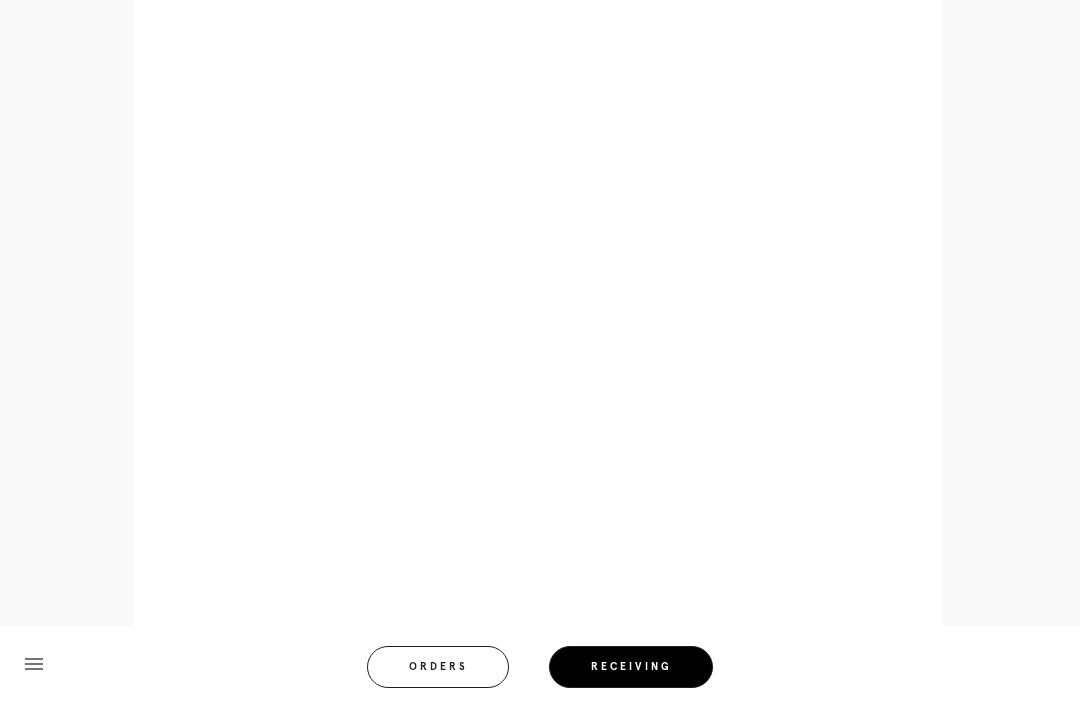 scroll, scrollTop: 1048, scrollLeft: 0, axis: vertical 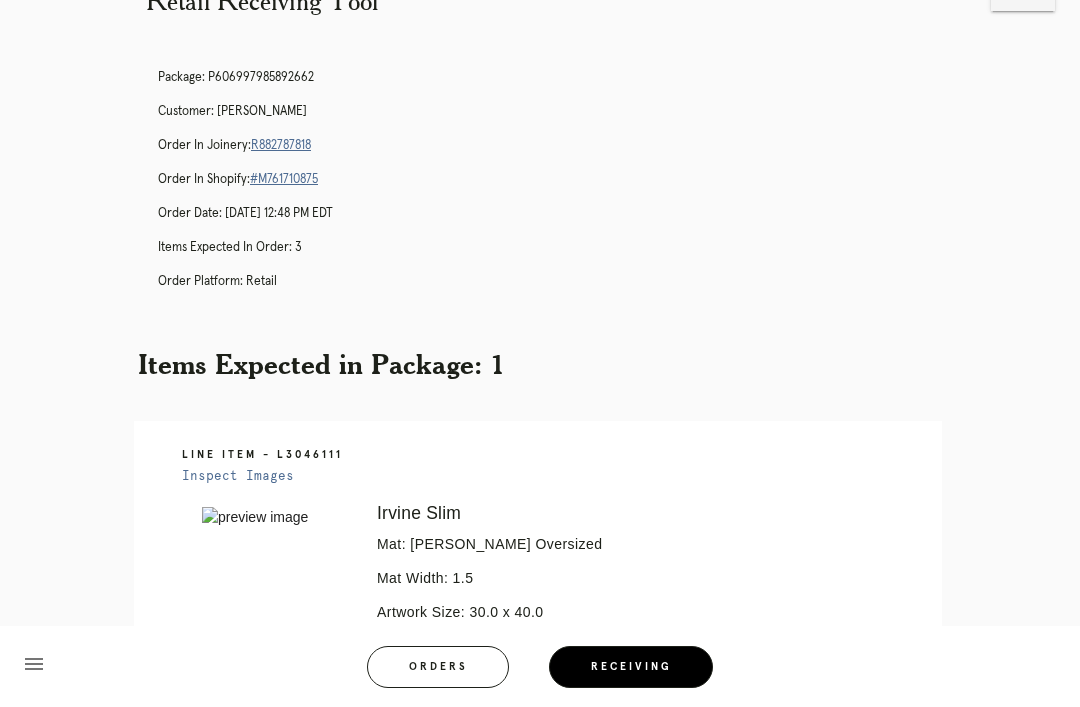 click on "R882787818" at bounding box center (281, 145) 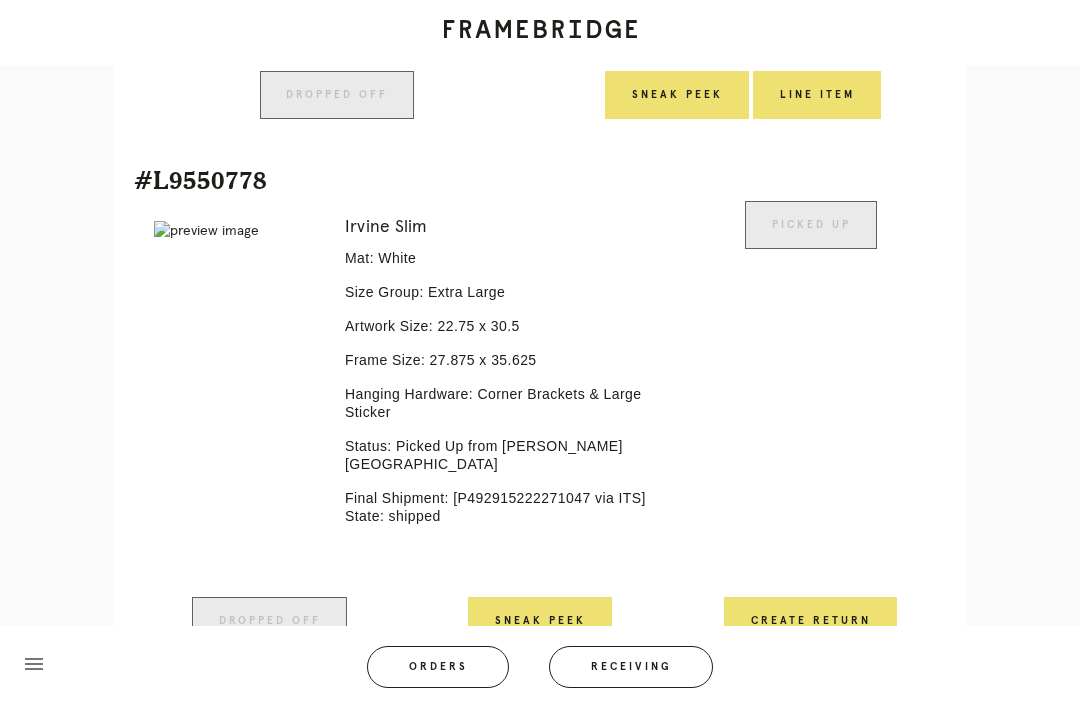 scroll, scrollTop: 1584, scrollLeft: 0, axis: vertical 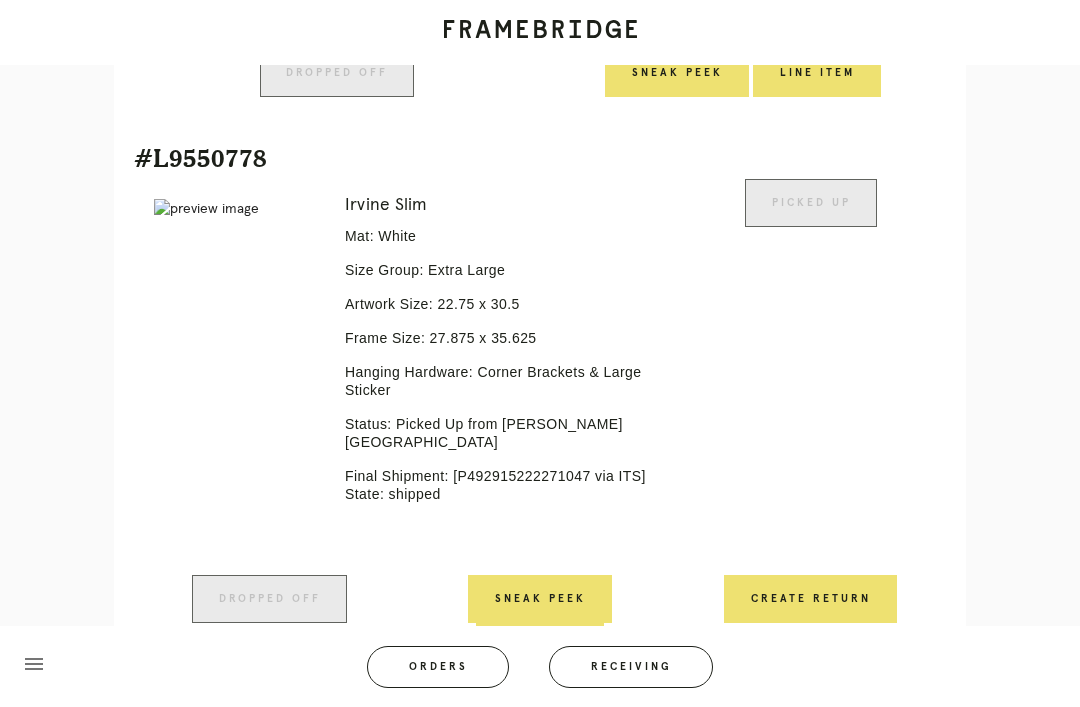 click on "Orders" at bounding box center [438, 667] 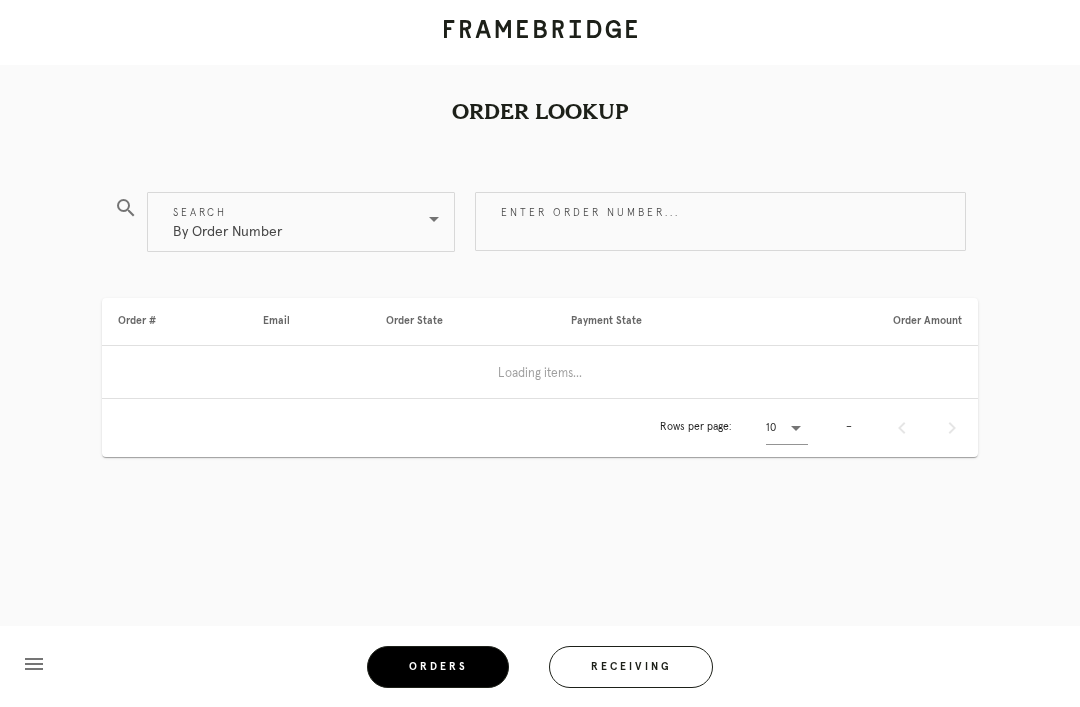click on "Receiving" at bounding box center [631, 667] 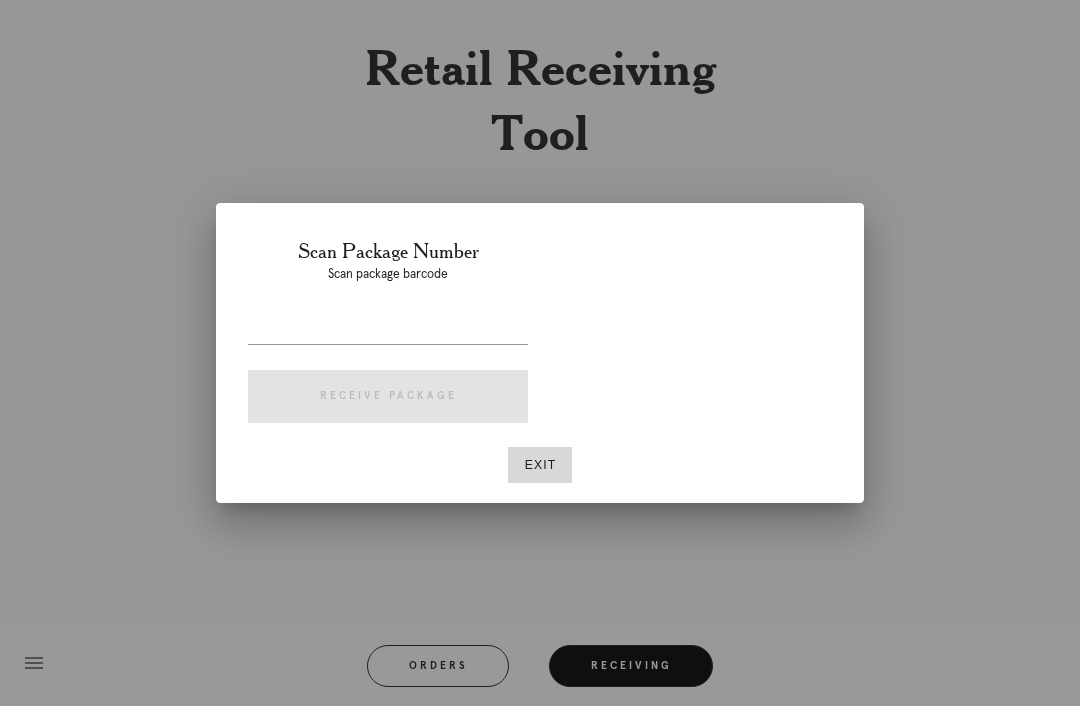 scroll, scrollTop: 64, scrollLeft: 0, axis: vertical 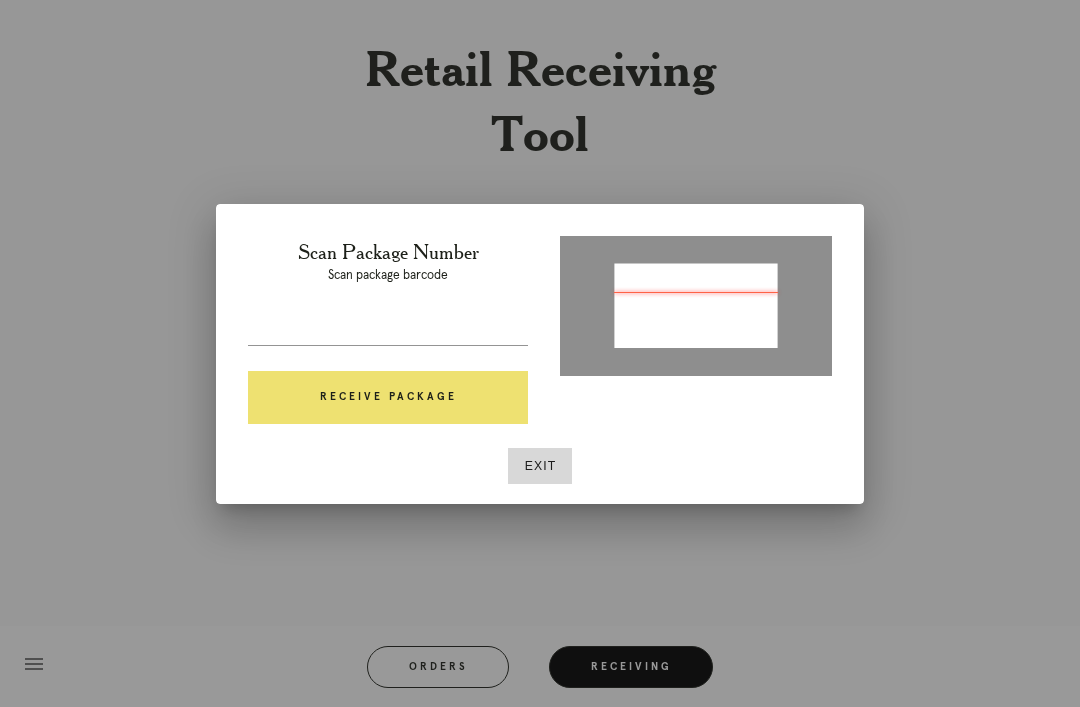 type on "P221129874141193" 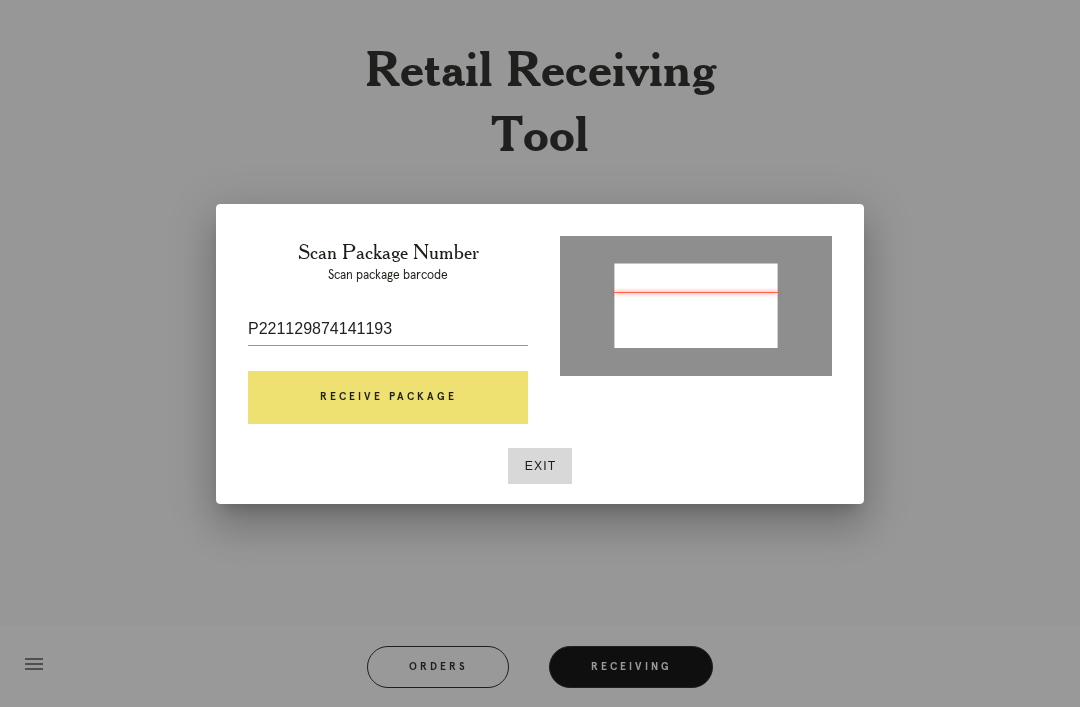 click on "Receive Package" at bounding box center (388, 398) 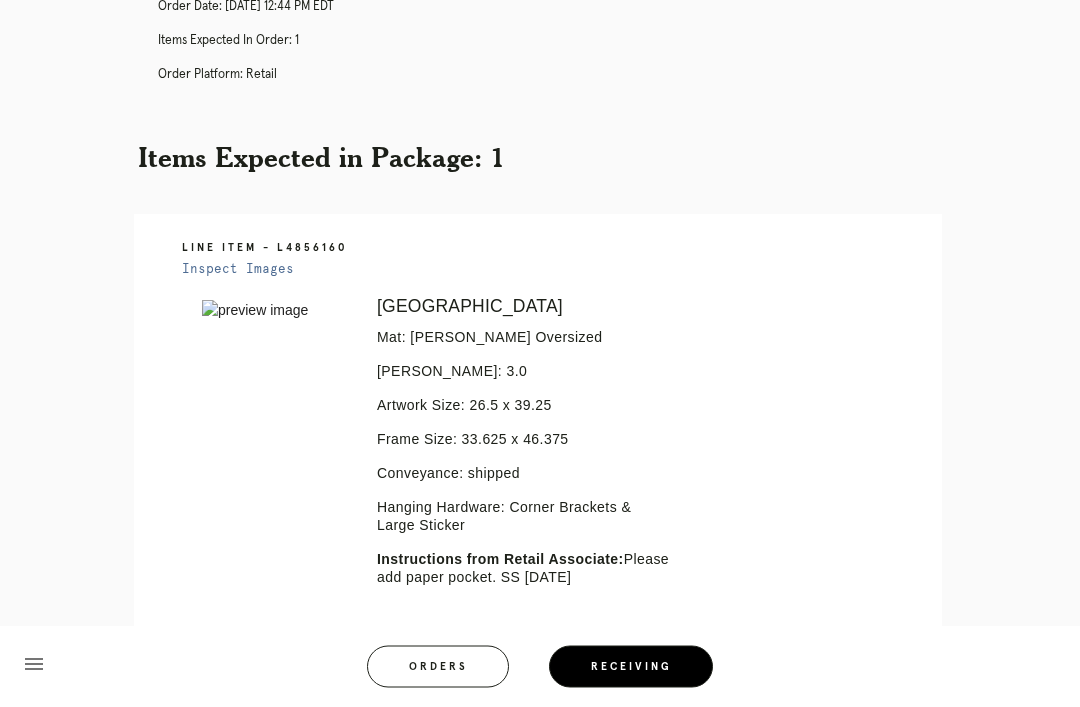 scroll, scrollTop: 271, scrollLeft: 0, axis: vertical 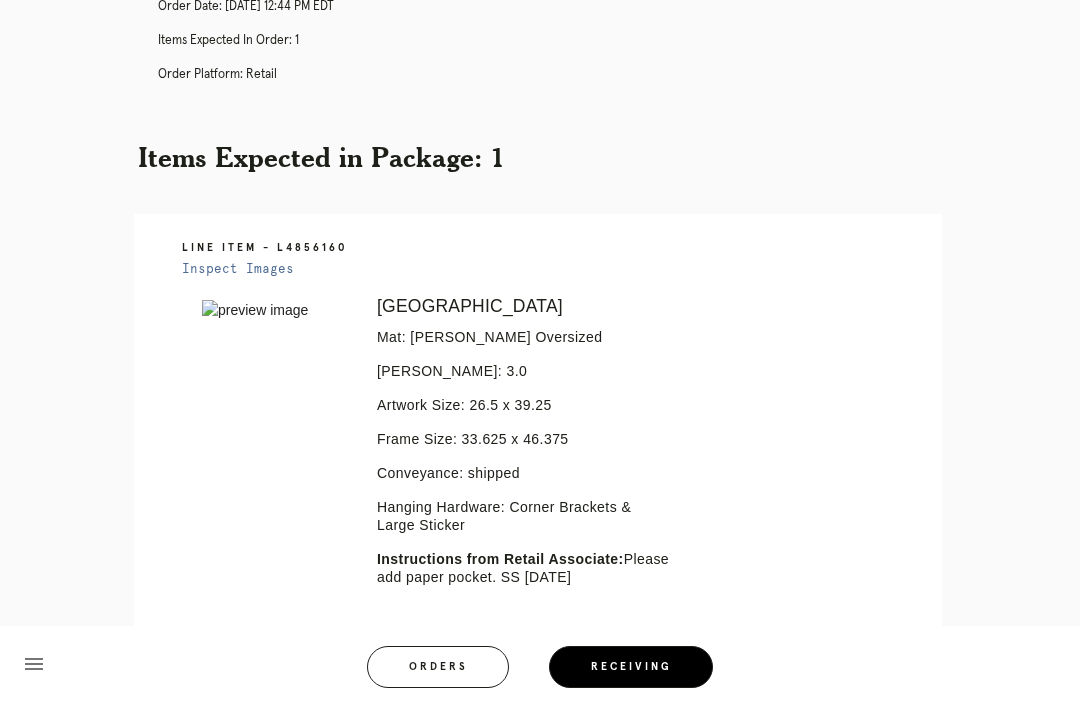 click on "Orders" at bounding box center (438, 667) 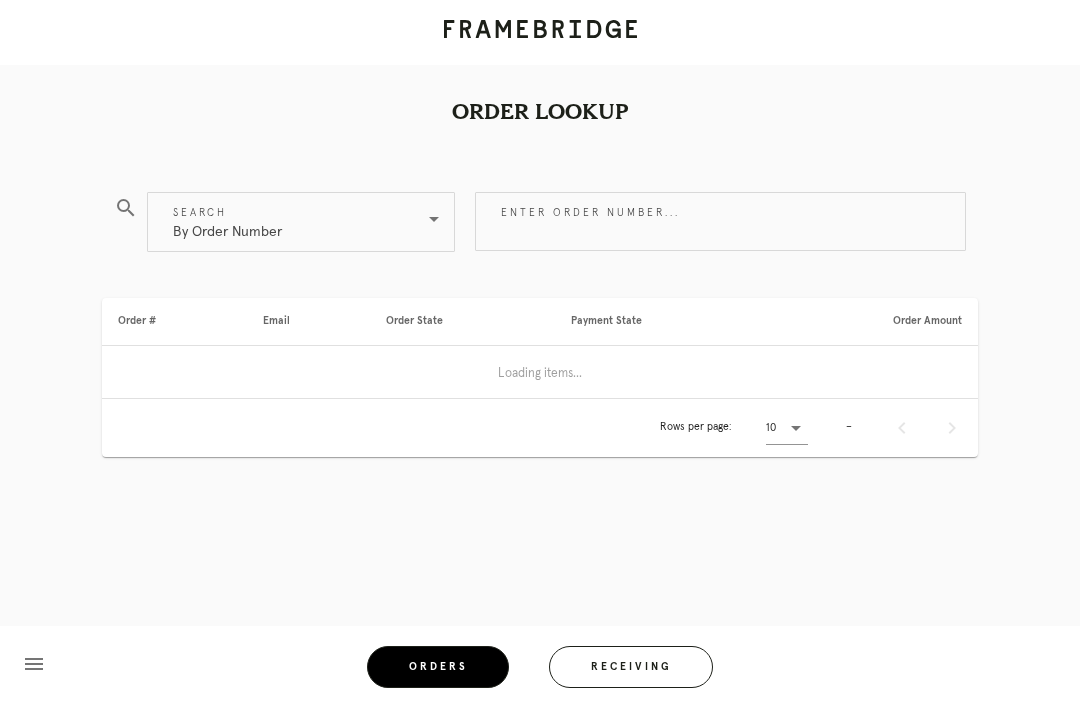 scroll, scrollTop: 0, scrollLeft: 0, axis: both 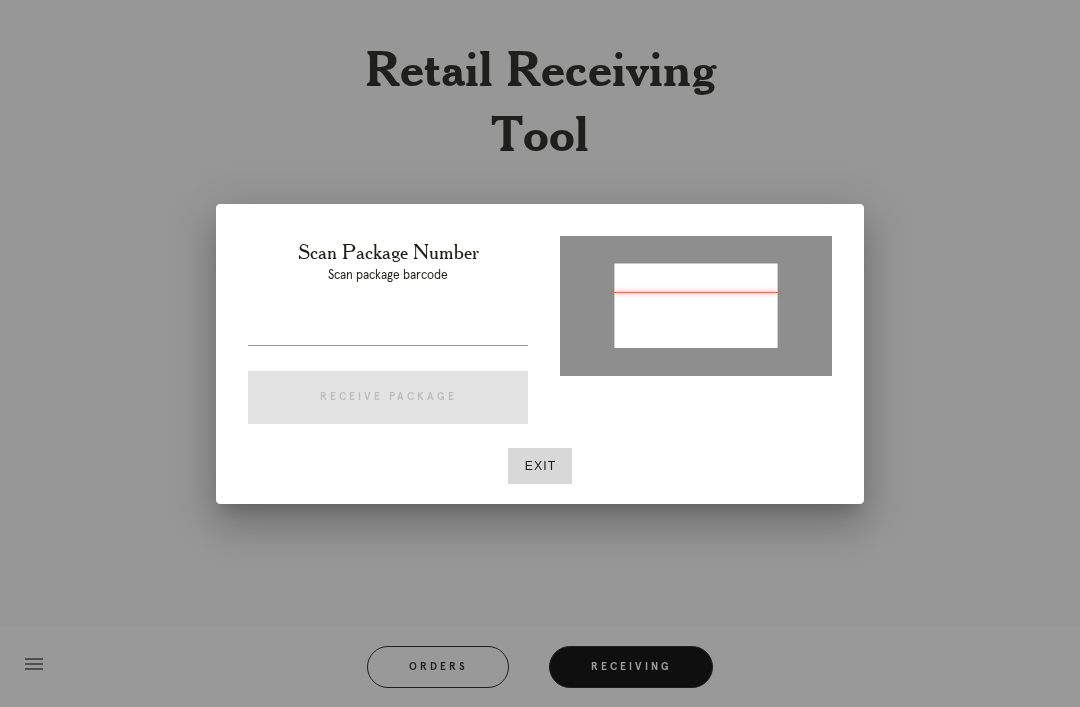 type on "P763006948506139" 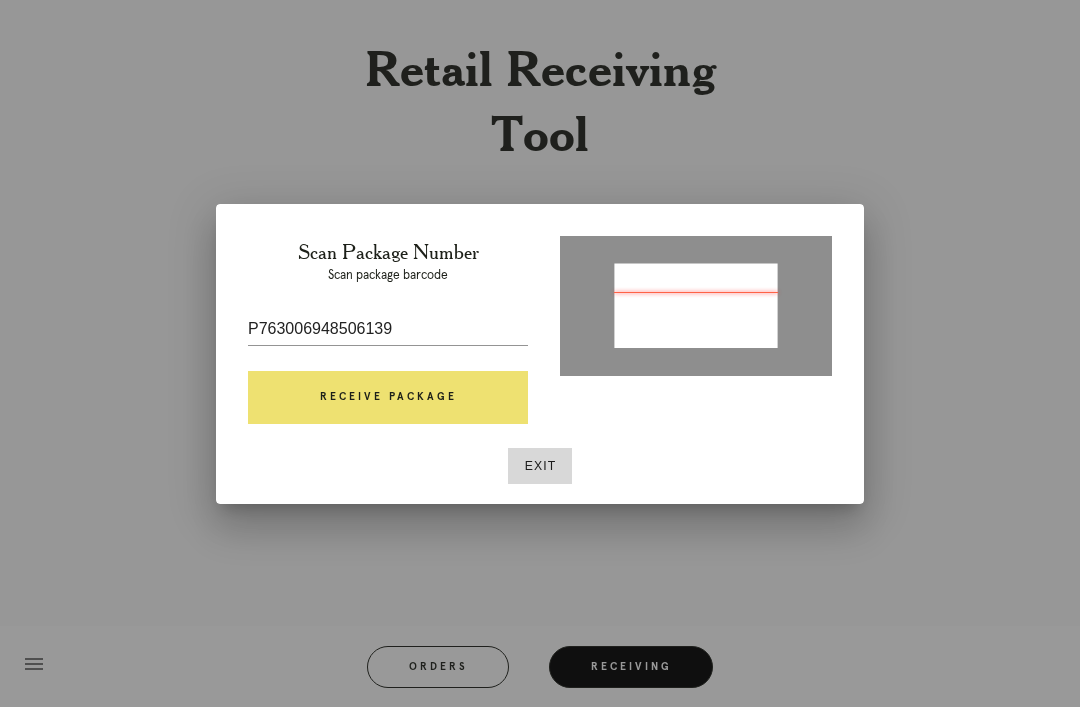 click on "Scan Package Number   Scan package barcode   P763006948506139   Receive Package" at bounding box center [388, 336] 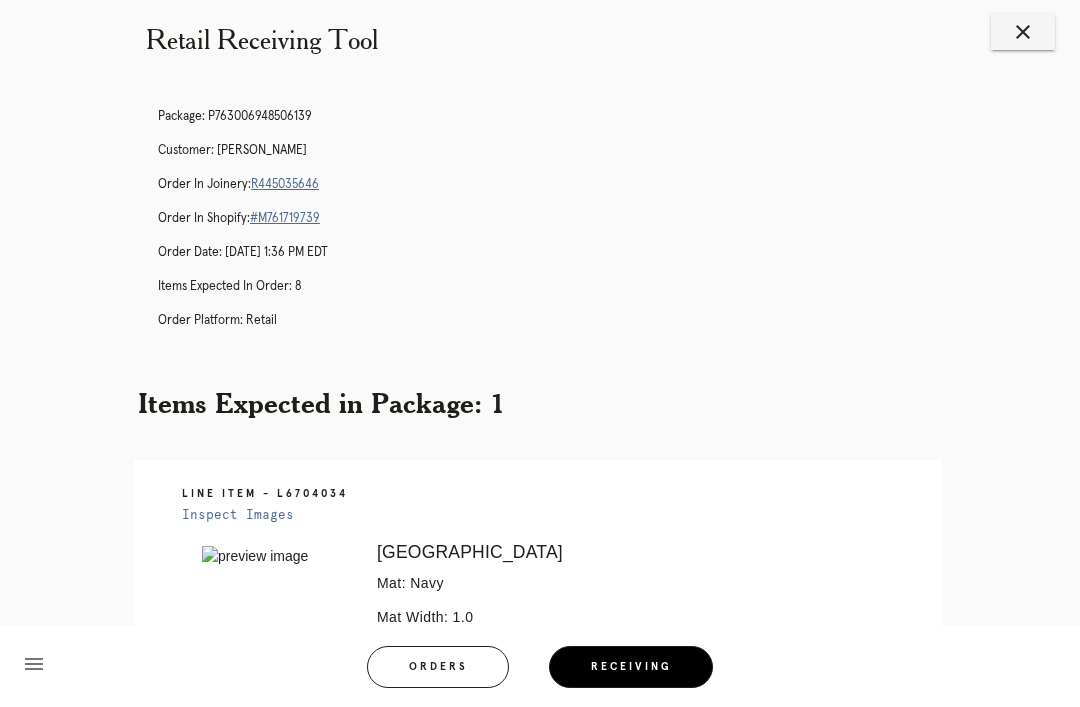 scroll, scrollTop: 24, scrollLeft: 0, axis: vertical 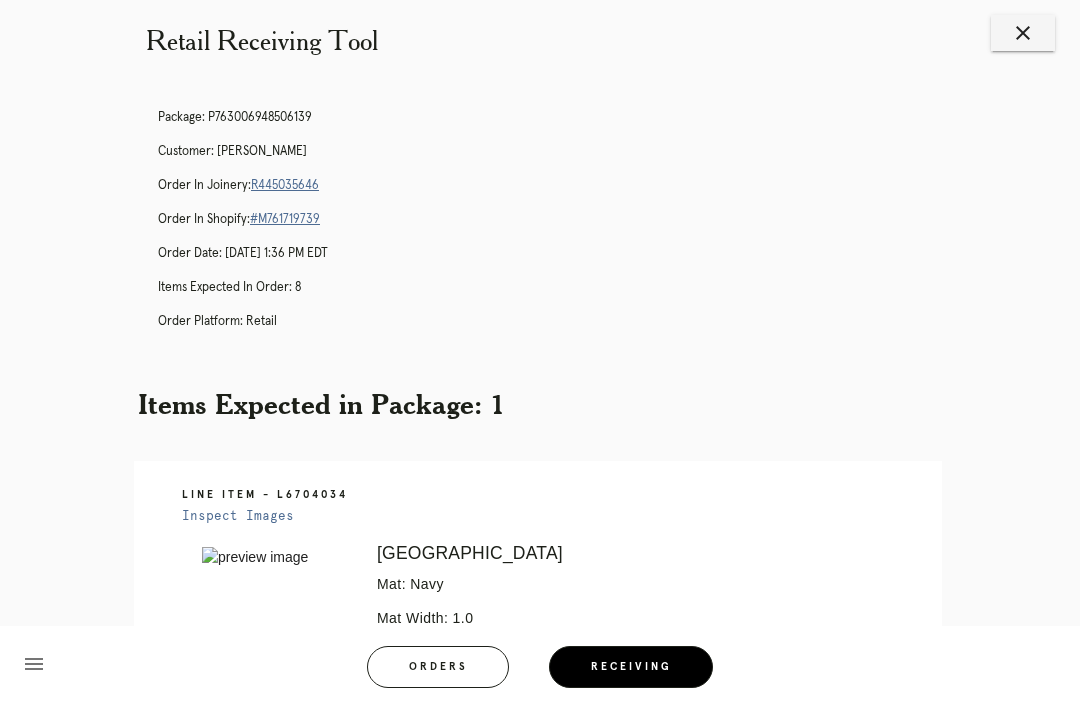 click on "Retail Receiving Tool   close   Package: P763006948506139   Customer: Jon Schlotterback
Order in Joinery:
R445035646
Order in Shopify:
#M761719739
Order Date:
06/22/2025  1:36 PM EDT
Items Expected in Order: 8   Order Platform: retail     Items Expected in Package:  1
Line Item - L6704034
Inspect Images
Error retreiving frame spec #9648038
Somerset
Mat: Navy
Mat Width: 1.0
Artwork Size:
11.375
x
5.375
Frame Size:
14.25
x
8.25
Conveyance: shipped
Hanging Hardware: Corner Brackets & Large Sticker
Instructions from Retail Associate:
Please leave approx .75" even reveal around art line. SS 6/22/25
menu
Orders" at bounding box center (540, 587) 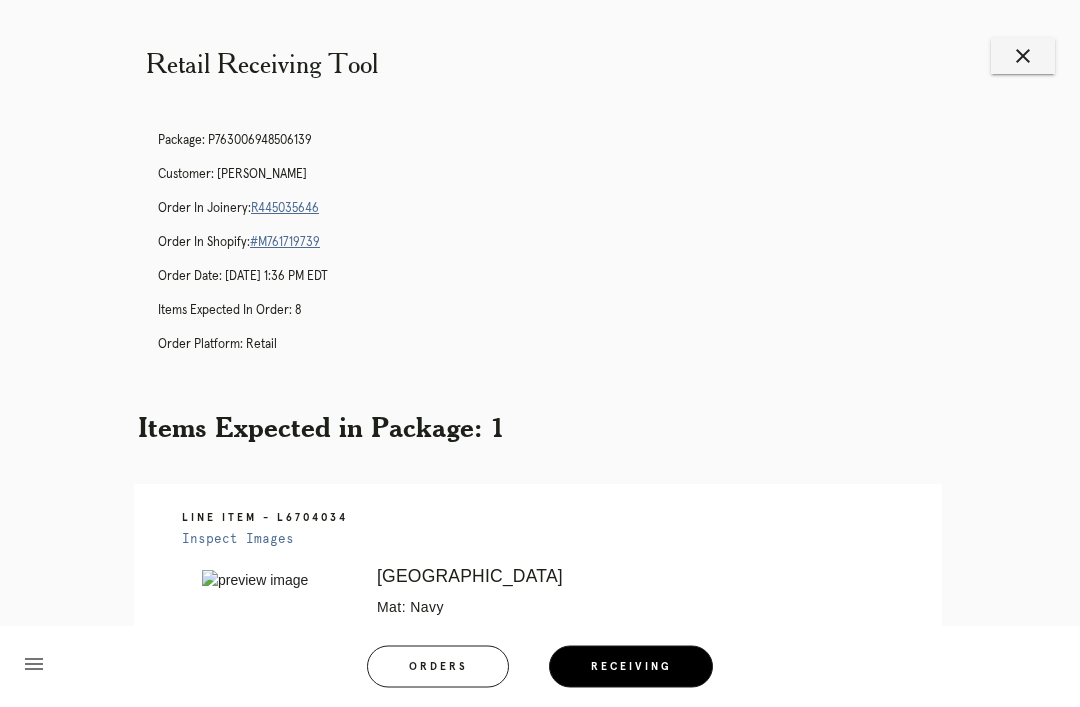 scroll, scrollTop: 0, scrollLeft: 0, axis: both 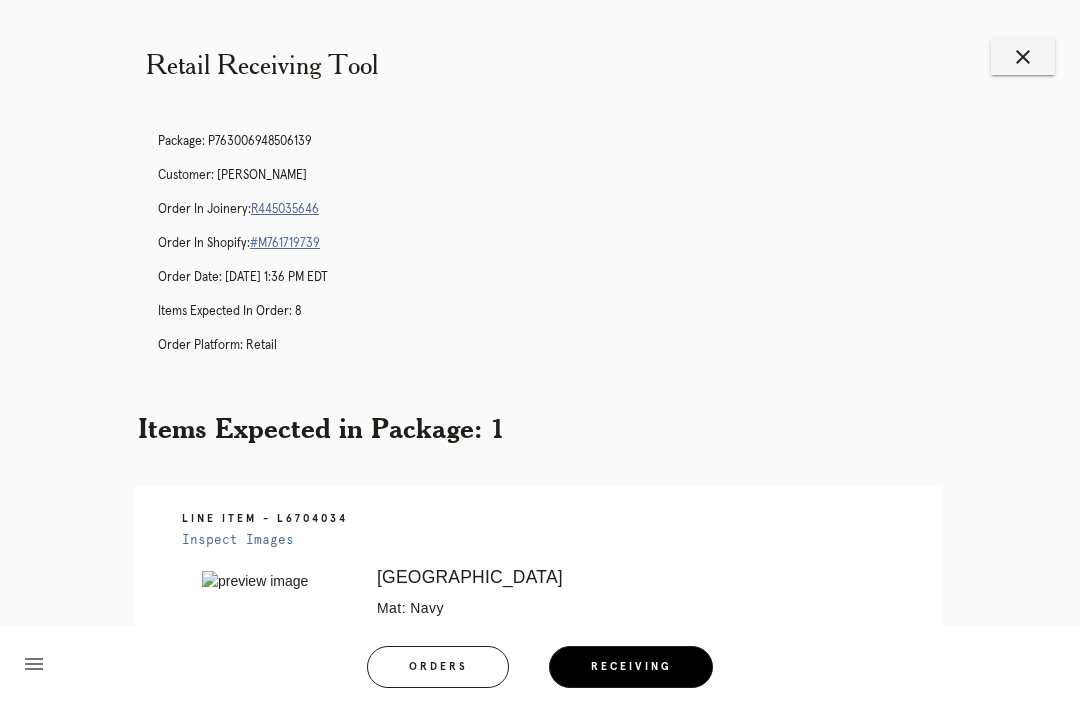 click on "R445035646" at bounding box center [285, 209] 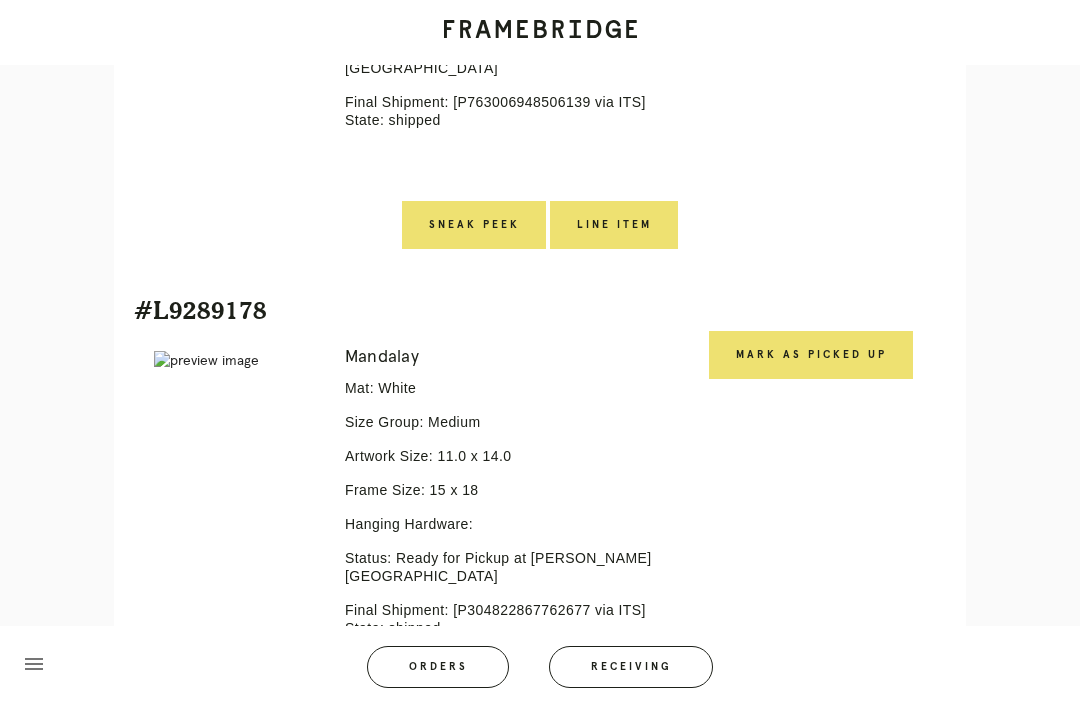scroll, scrollTop: 3673, scrollLeft: 0, axis: vertical 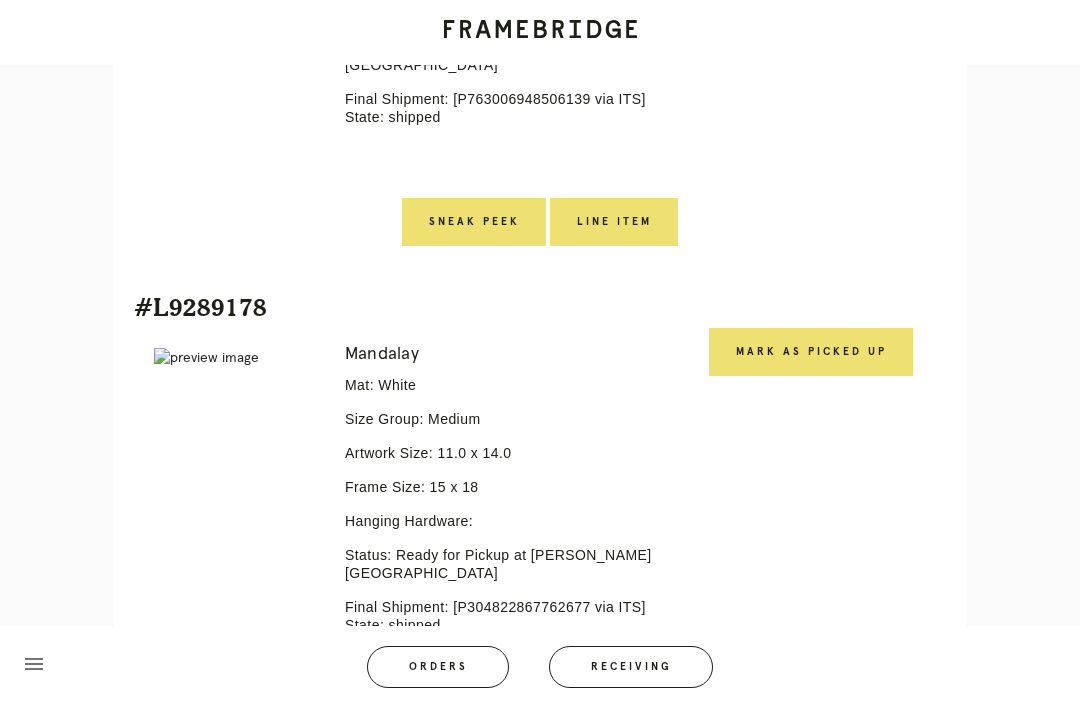 click on "Mark as Picked Up" at bounding box center (811, 352) 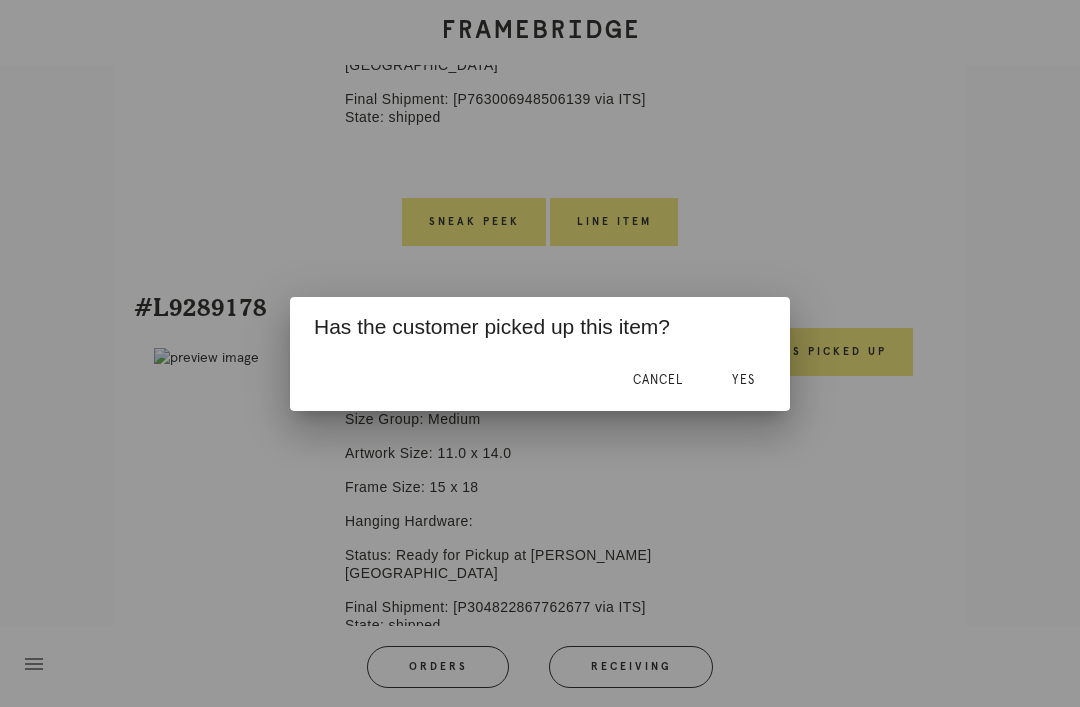 click on "Yes" at bounding box center [743, 381] 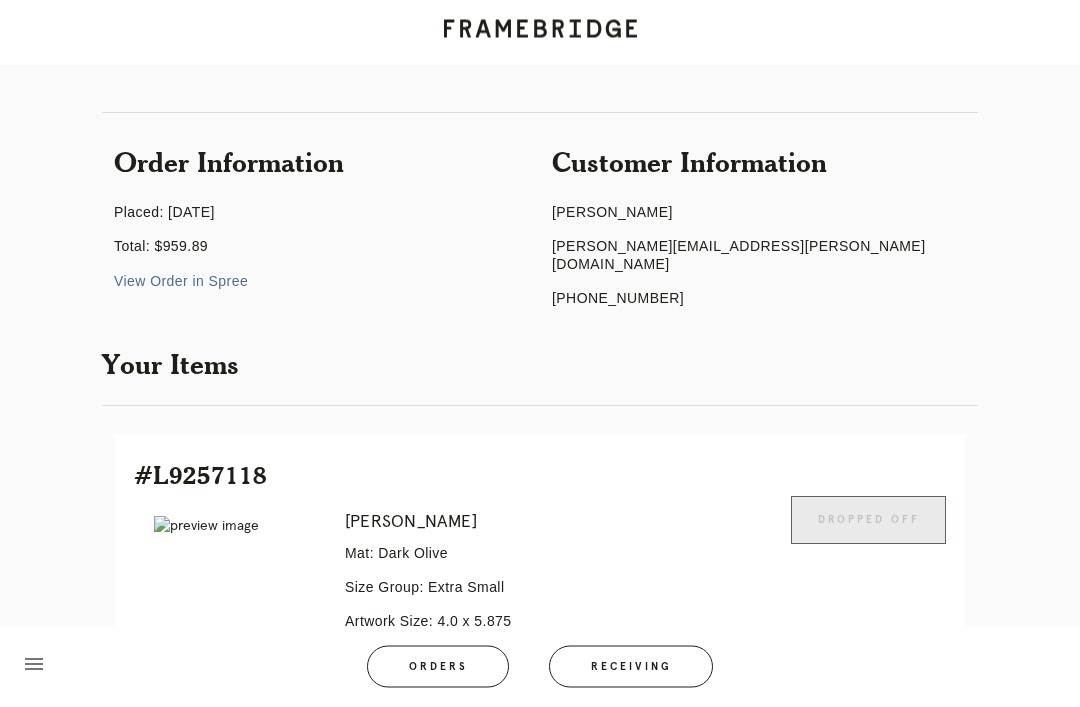 scroll, scrollTop: 119, scrollLeft: 0, axis: vertical 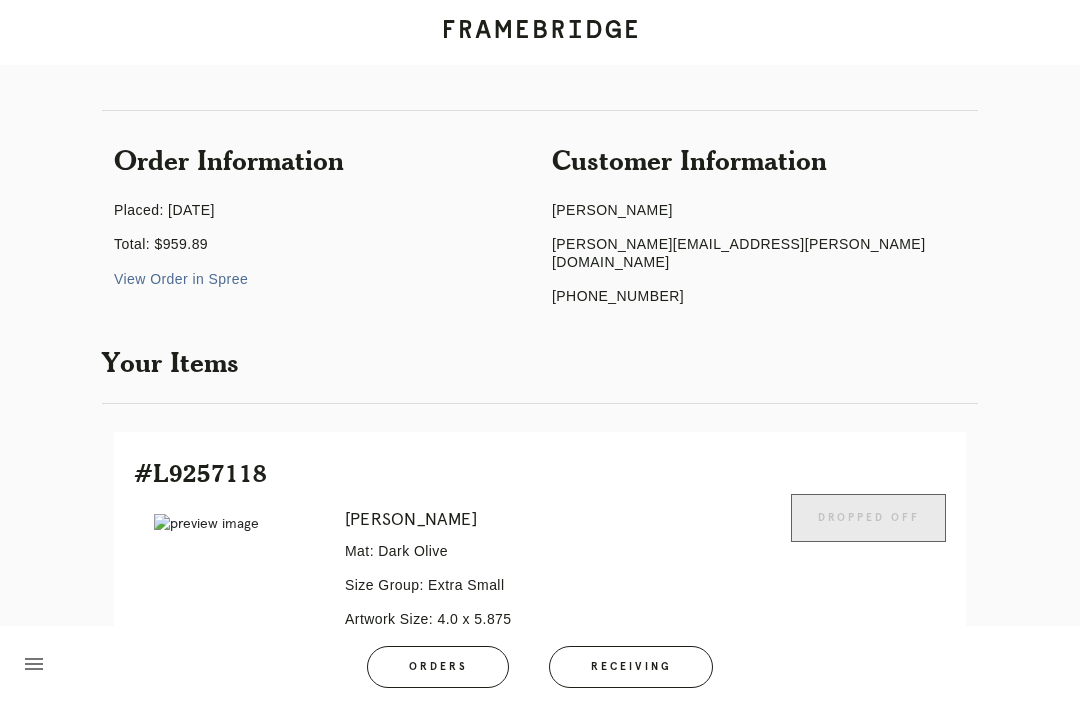 click on "View Order in Spree" at bounding box center [181, 279] 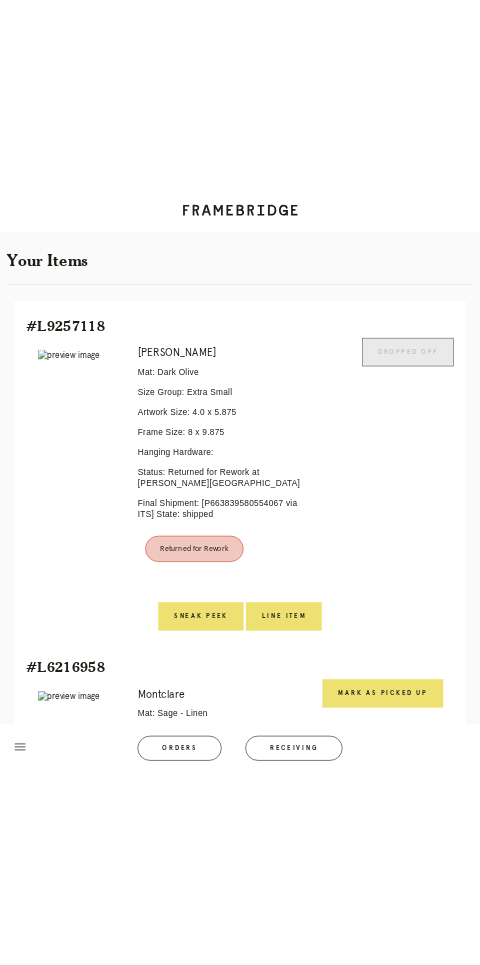 scroll, scrollTop: 545, scrollLeft: 0, axis: vertical 